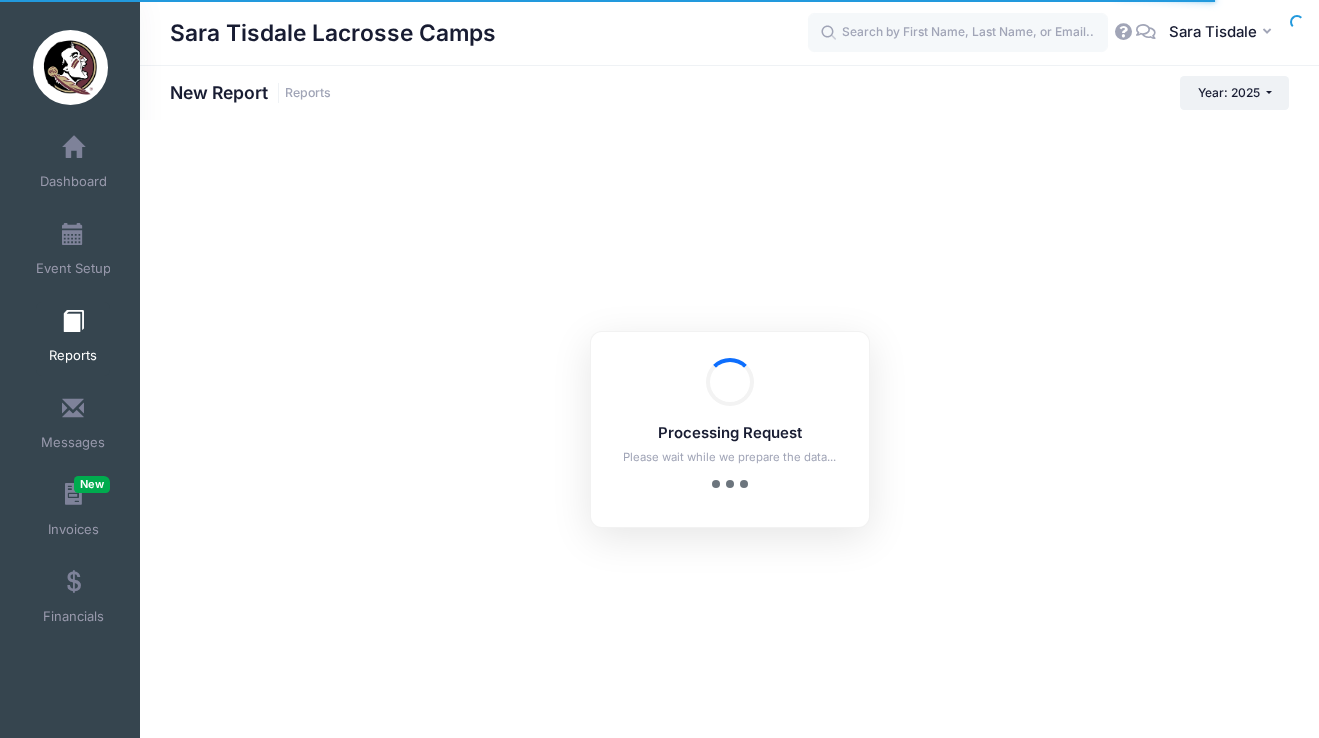scroll, scrollTop: 0, scrollLeft: 0, axis: both 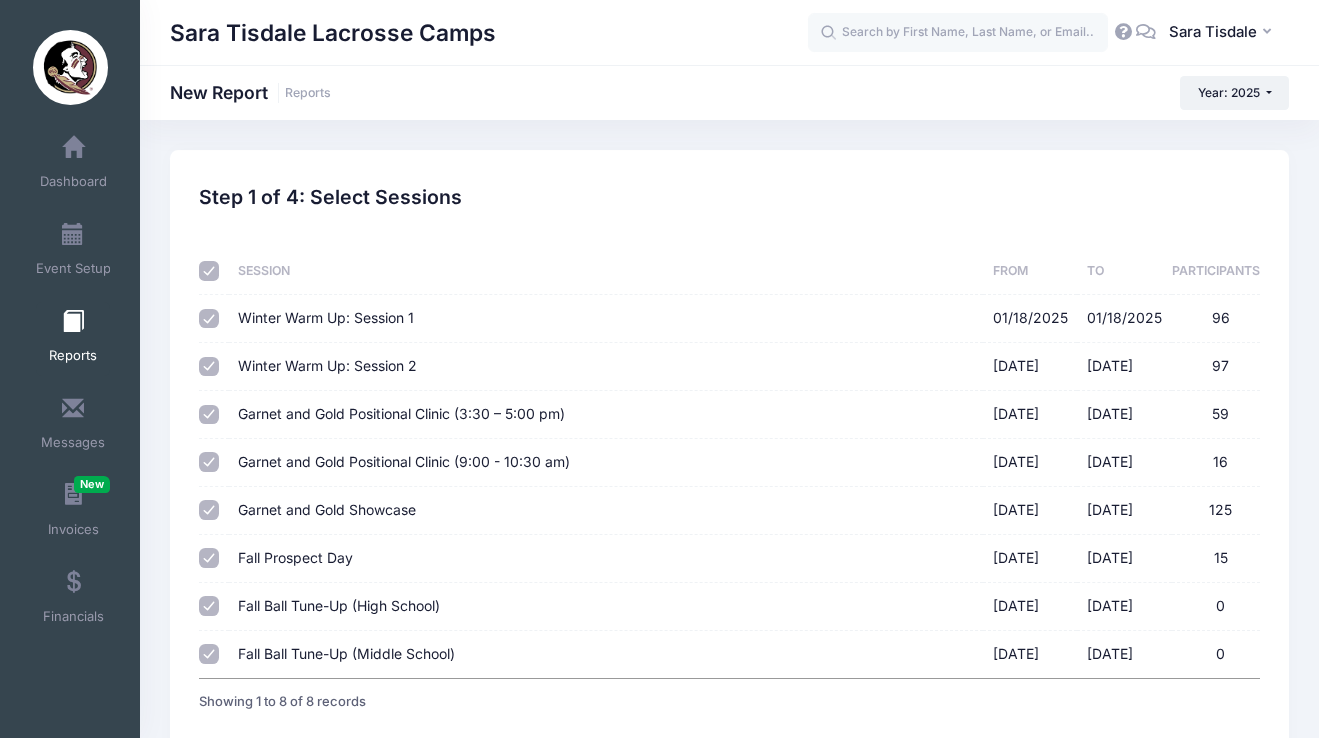 click on "Garnet and Gold Showcase [DATE] - [DATE]  125" at bounding box center [209, 510] 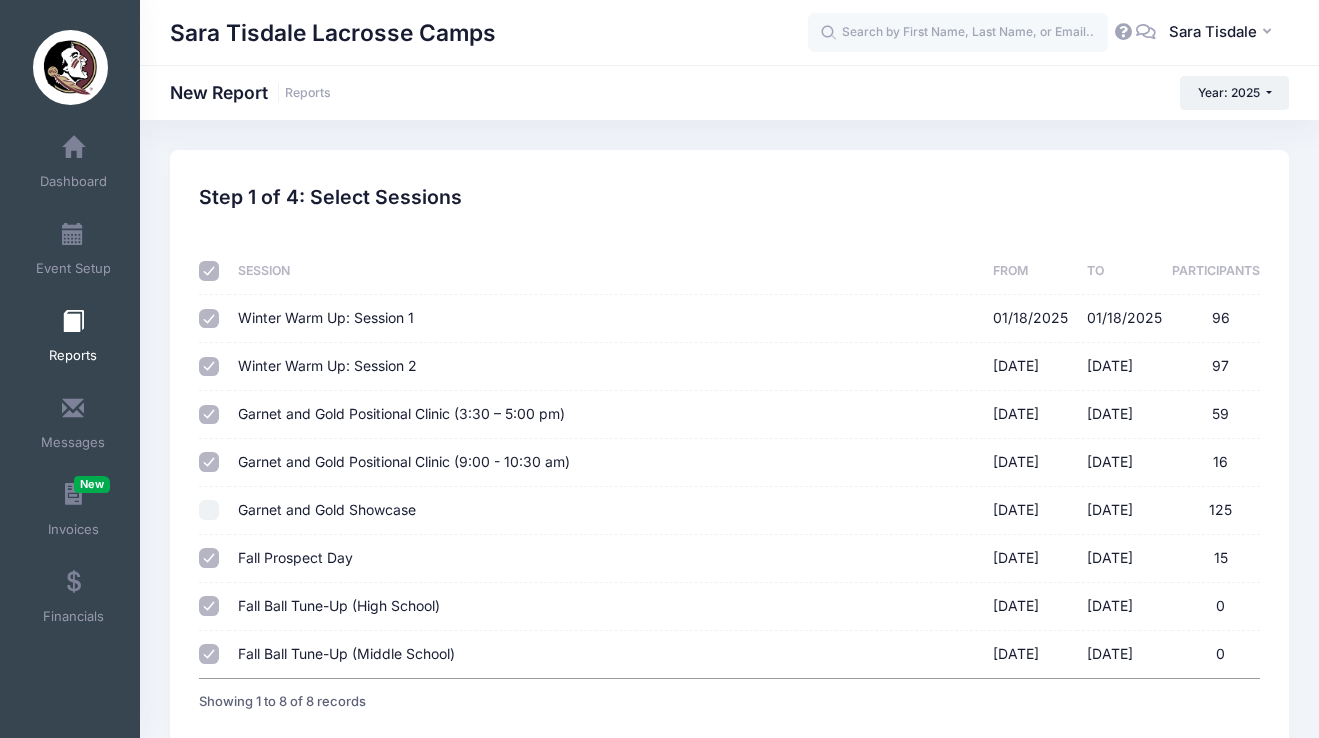click at bounding box center (73, 322) 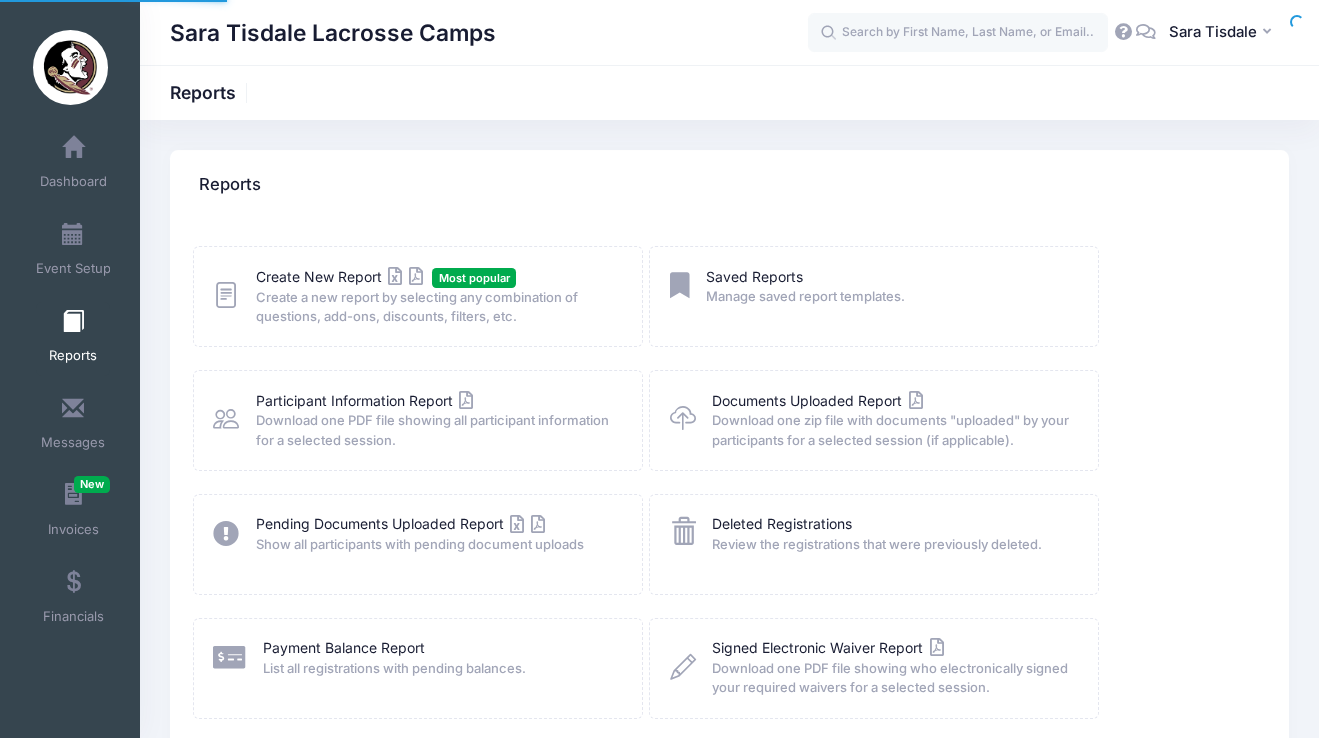 scroll, scrollTop: 0, scrollLeft: 0, axis: both 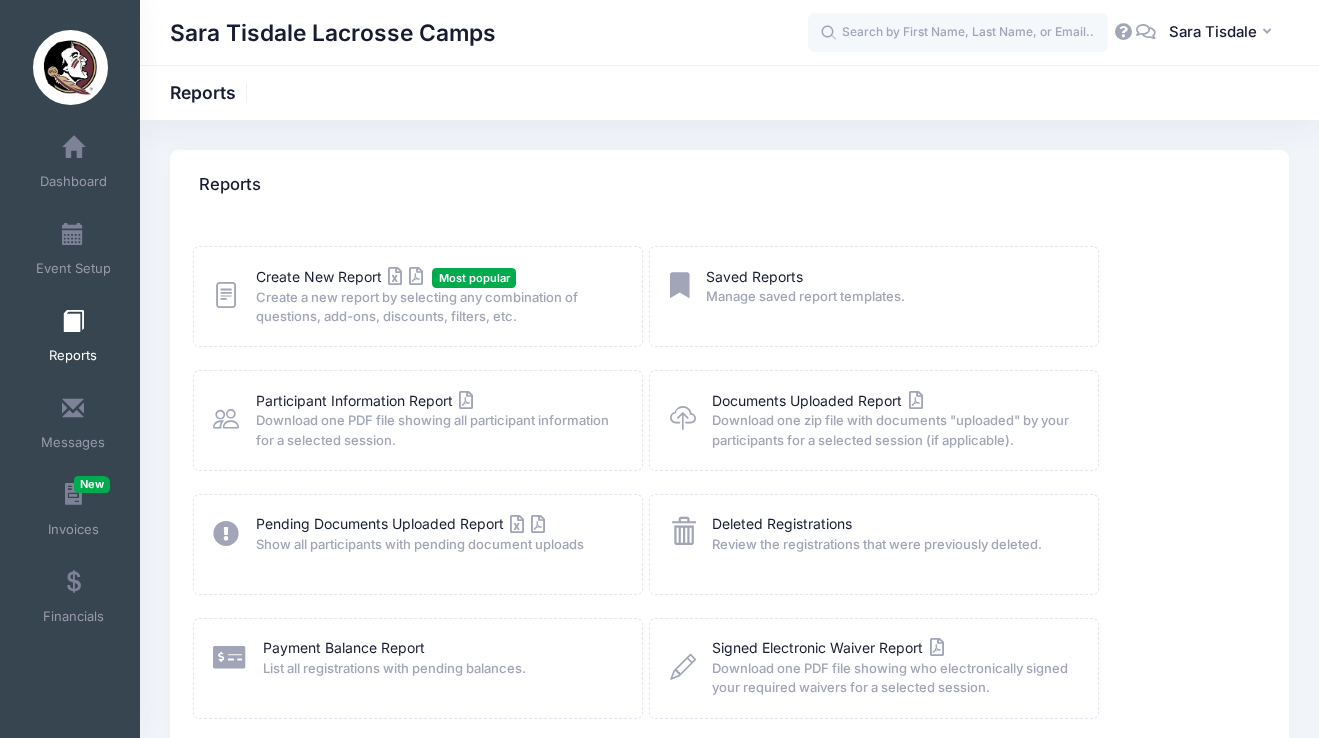 click at bounding box center (226, 295) 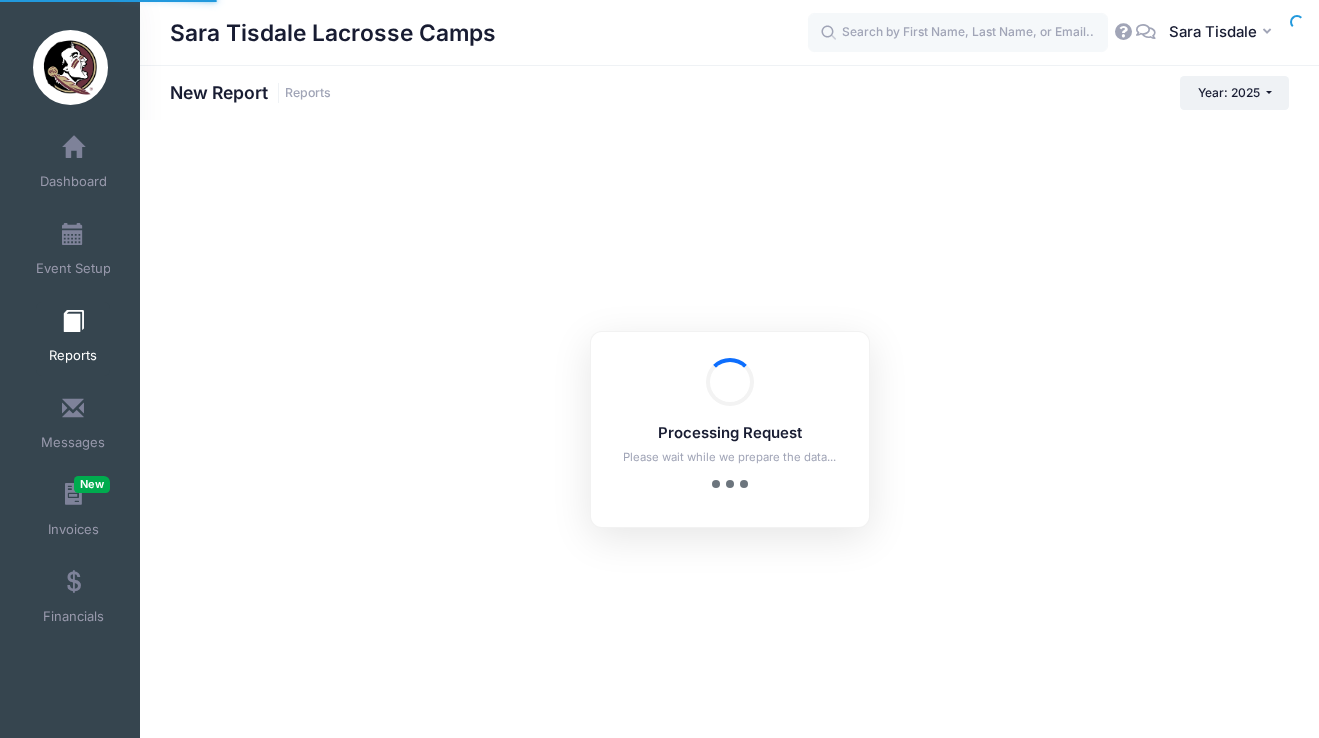 scroll, scrollTop: 0, scrollLeft: 0, axis: both 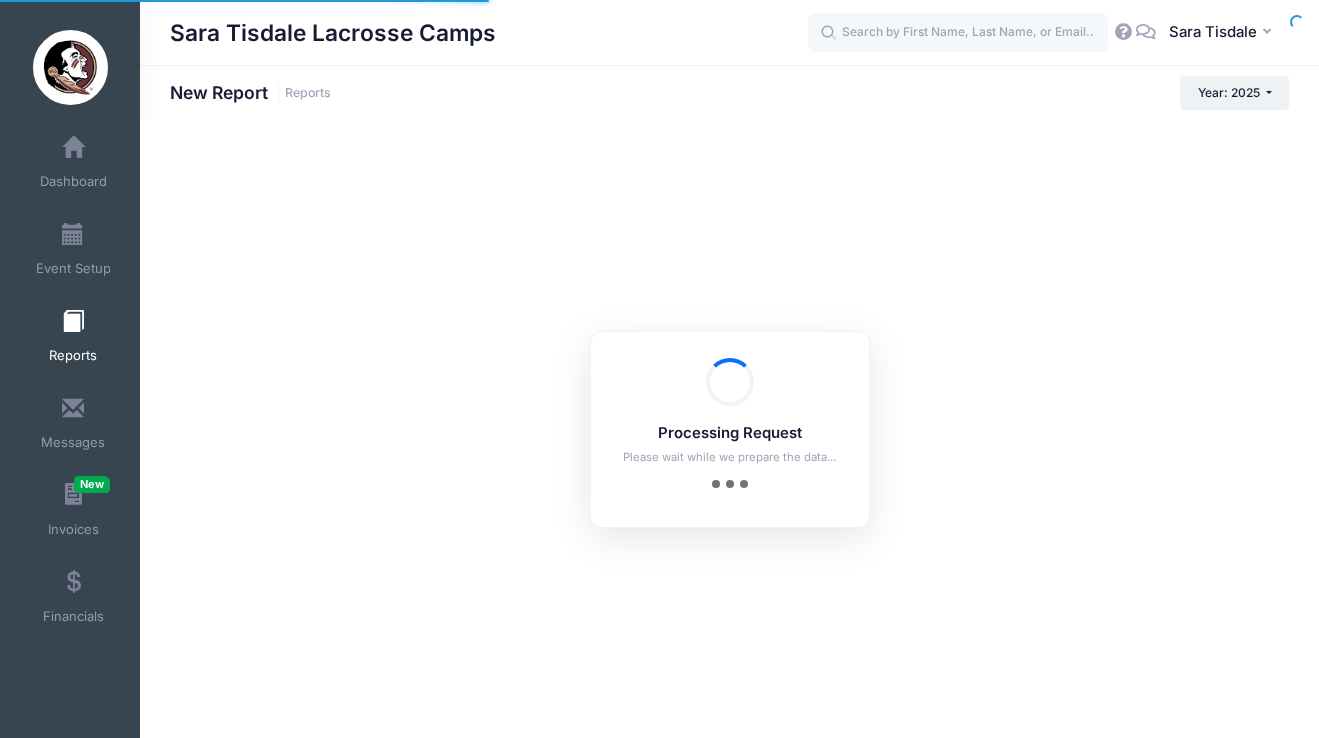 checkbox on "true" 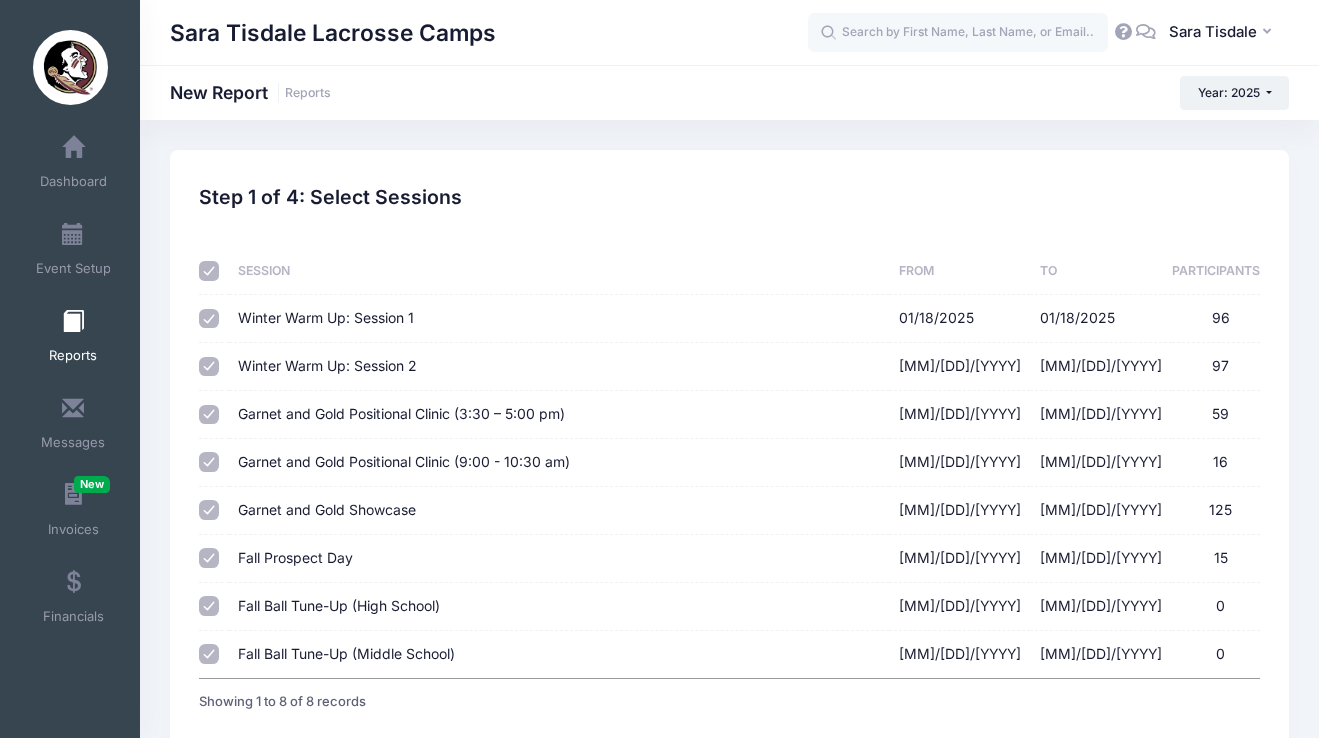 click at bounding box center (213, 271) 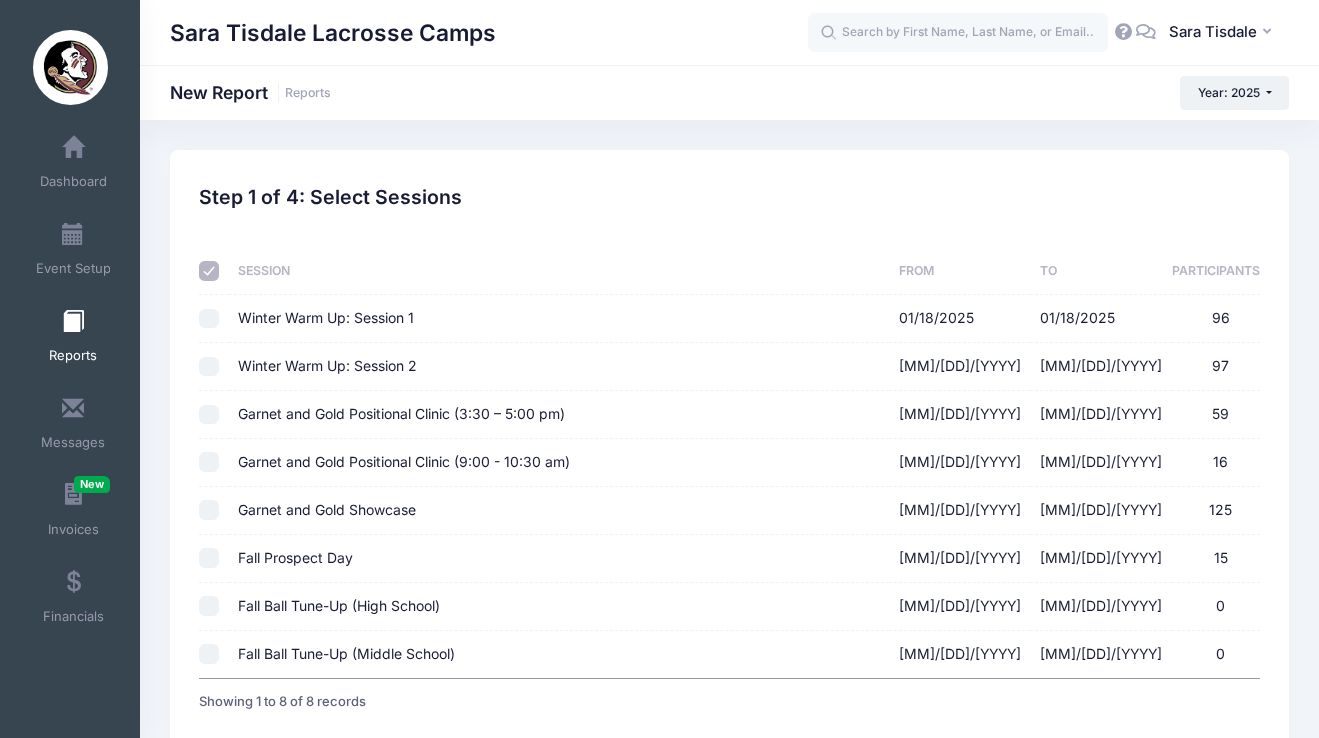checkbox on "false" 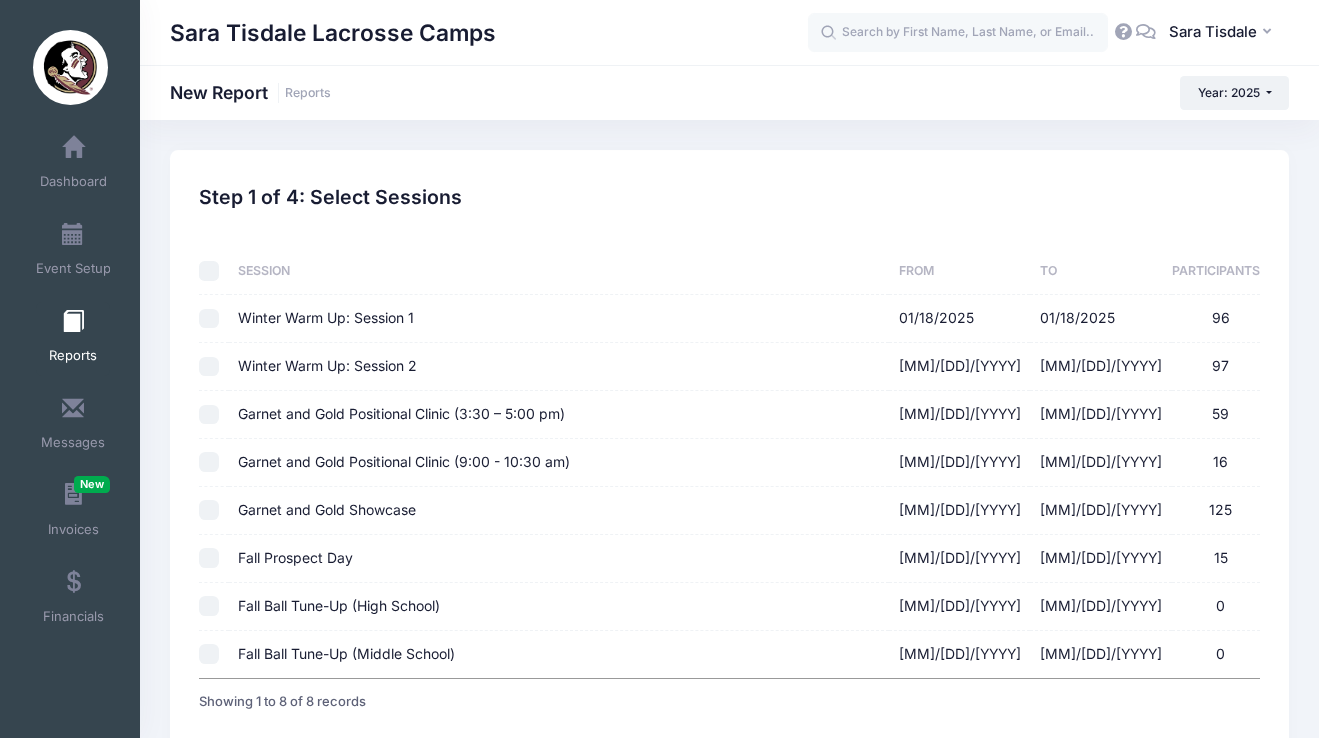 checkbox on "false" 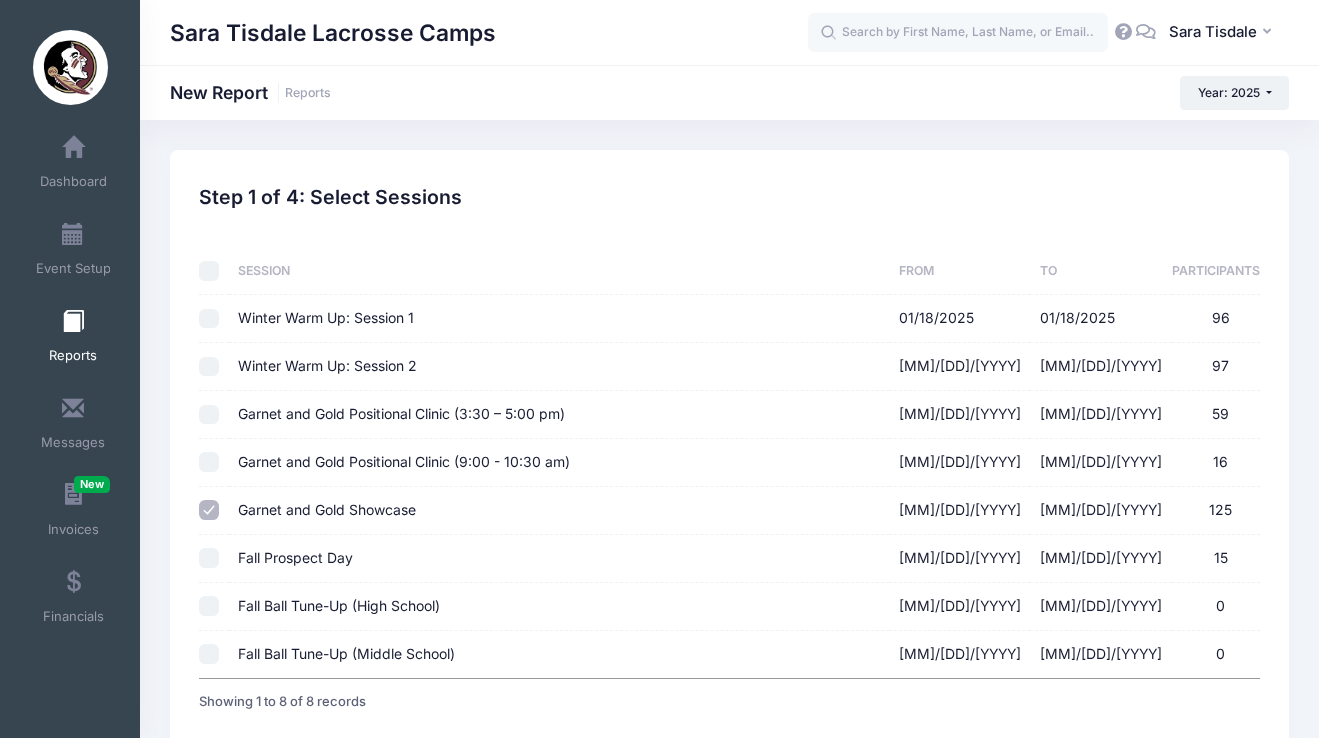 scroll, scrollTop: 141, scrollLeft: 0, axis: vertical 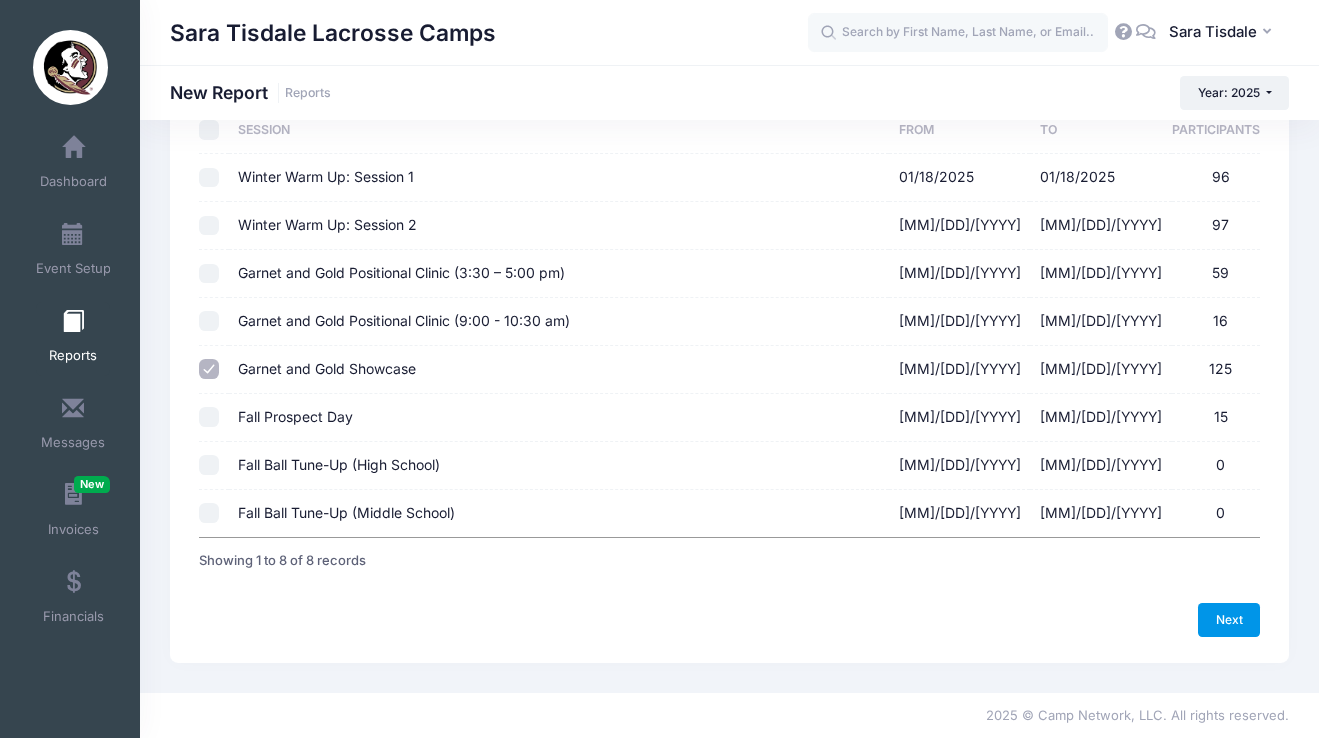 click on "Next" at bounding box center (1229, 620) 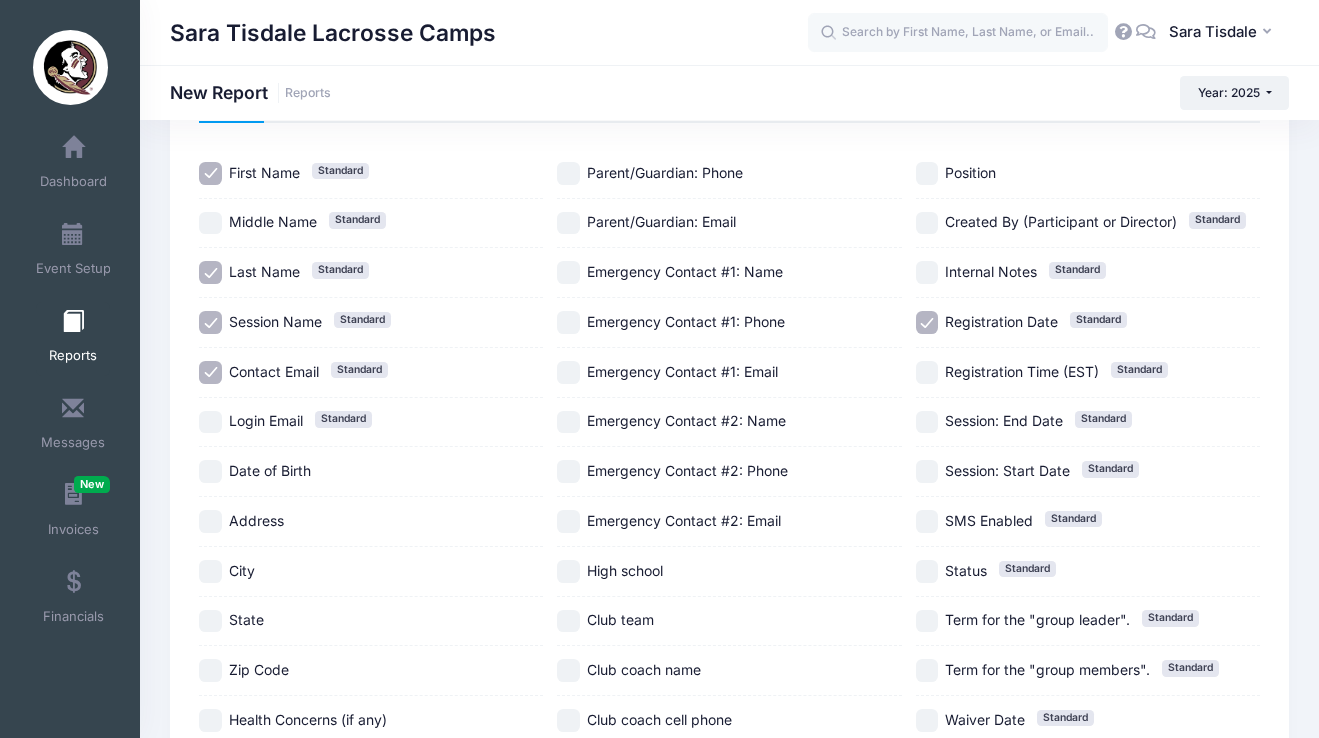 scroll, scrollTop: 0, scrollLeft: 0, axis: both 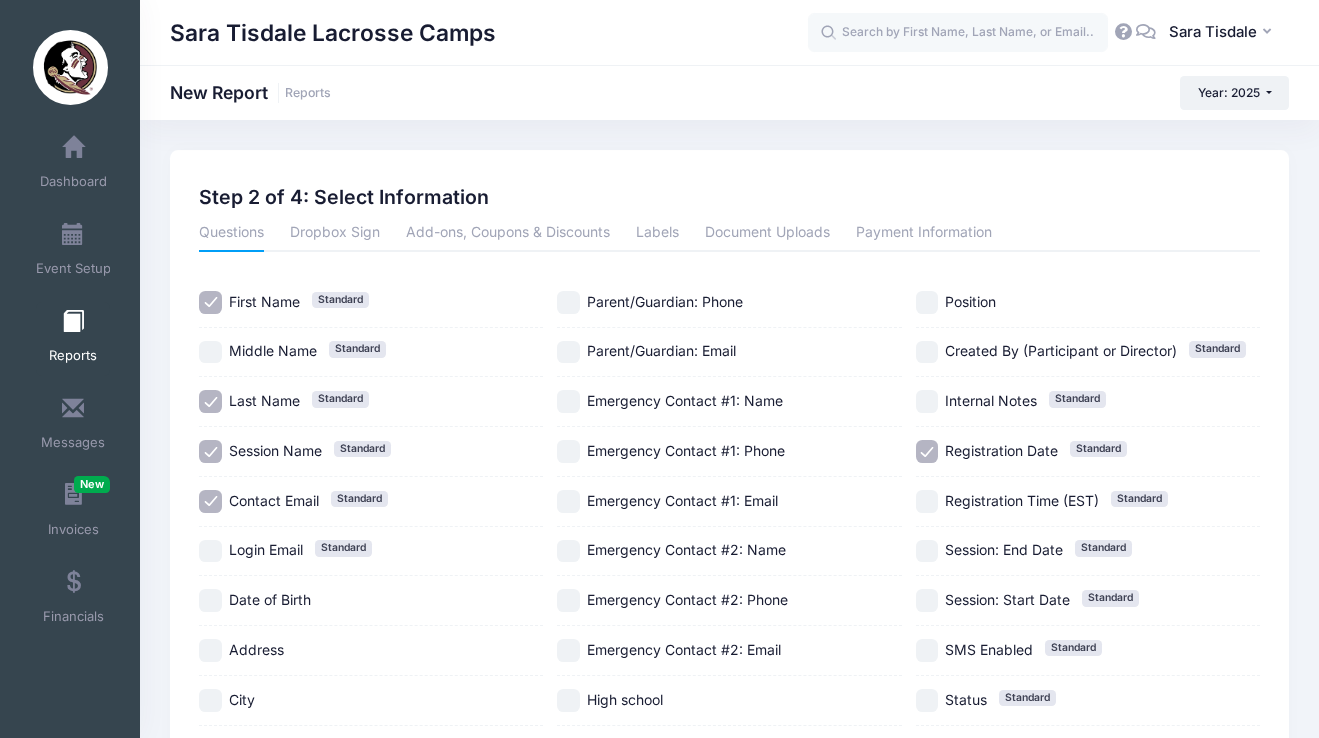 click at bounding box center (73, 322) 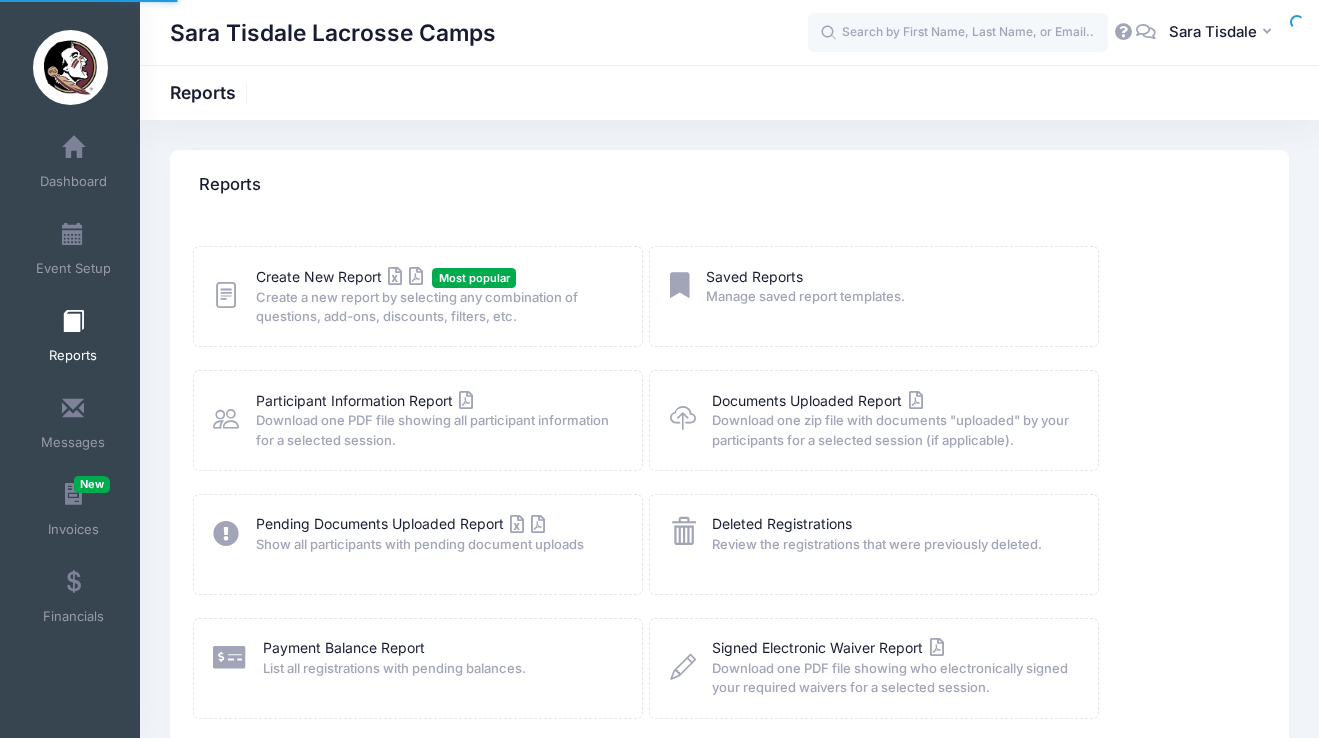 scroll, scrollTop: 0, scrollLeft: 0, axis: both 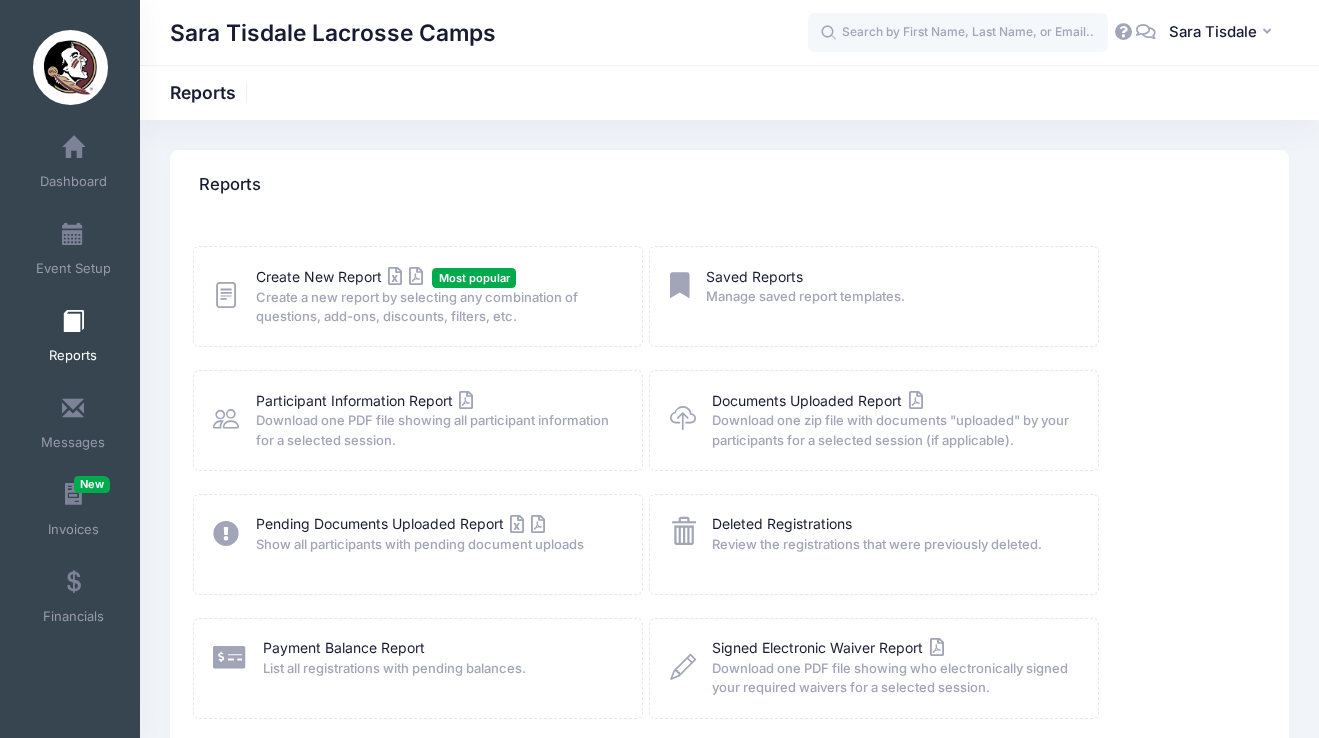click at bounding box center [226, 295] 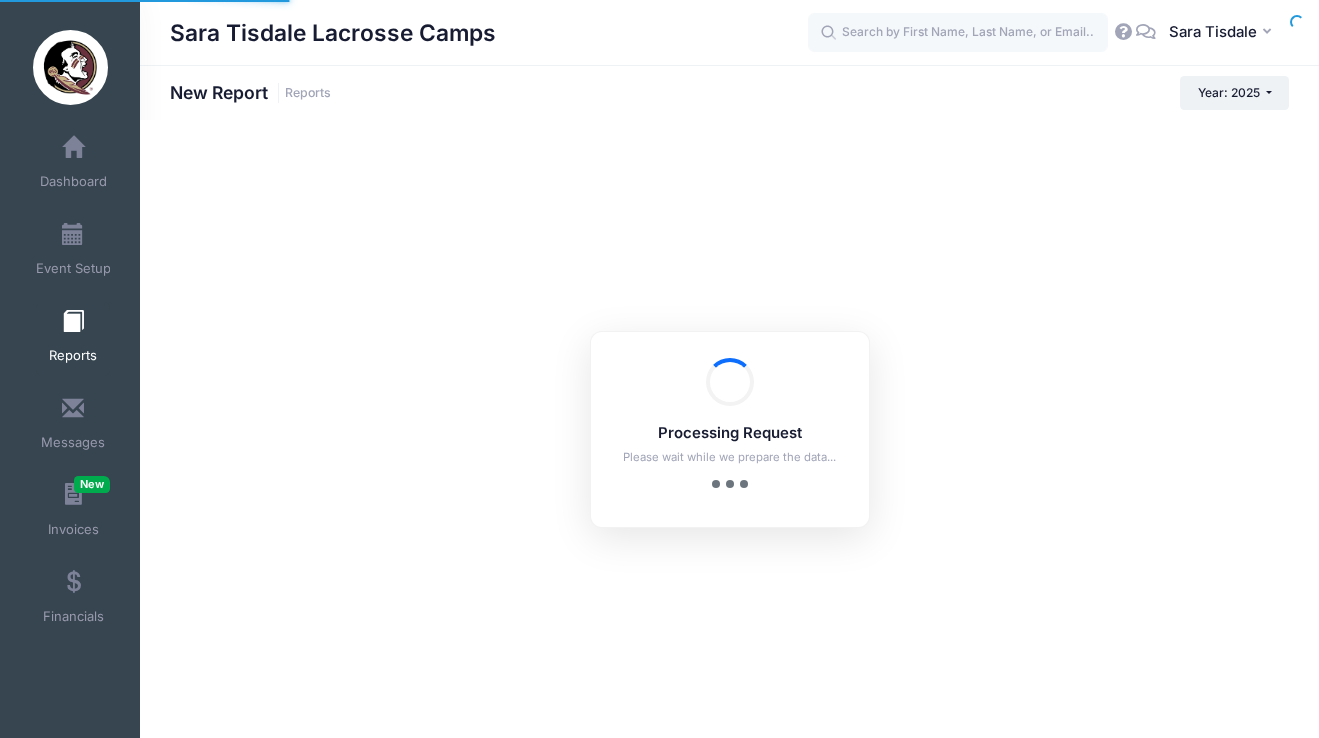 scroll, scrollTop: 0, scrollLeft: 0, axis: both 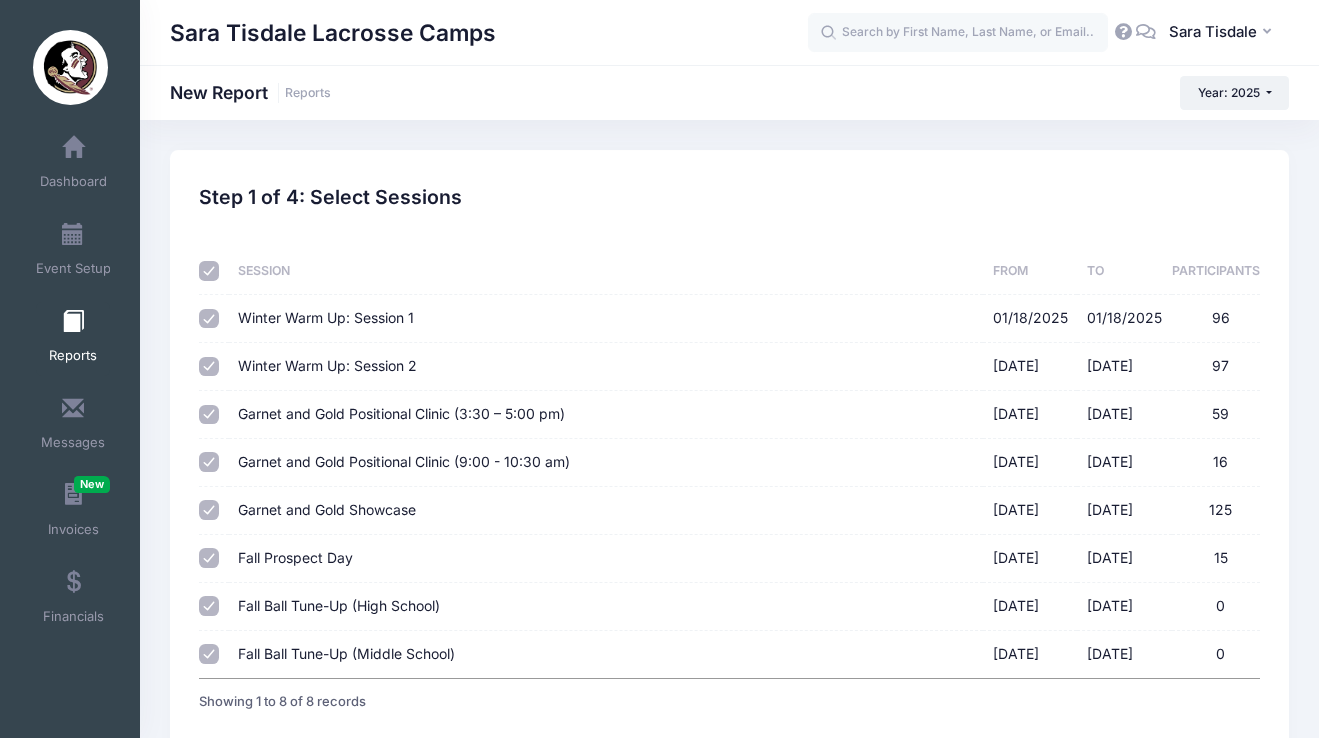 click at bounding box center (209, 271) 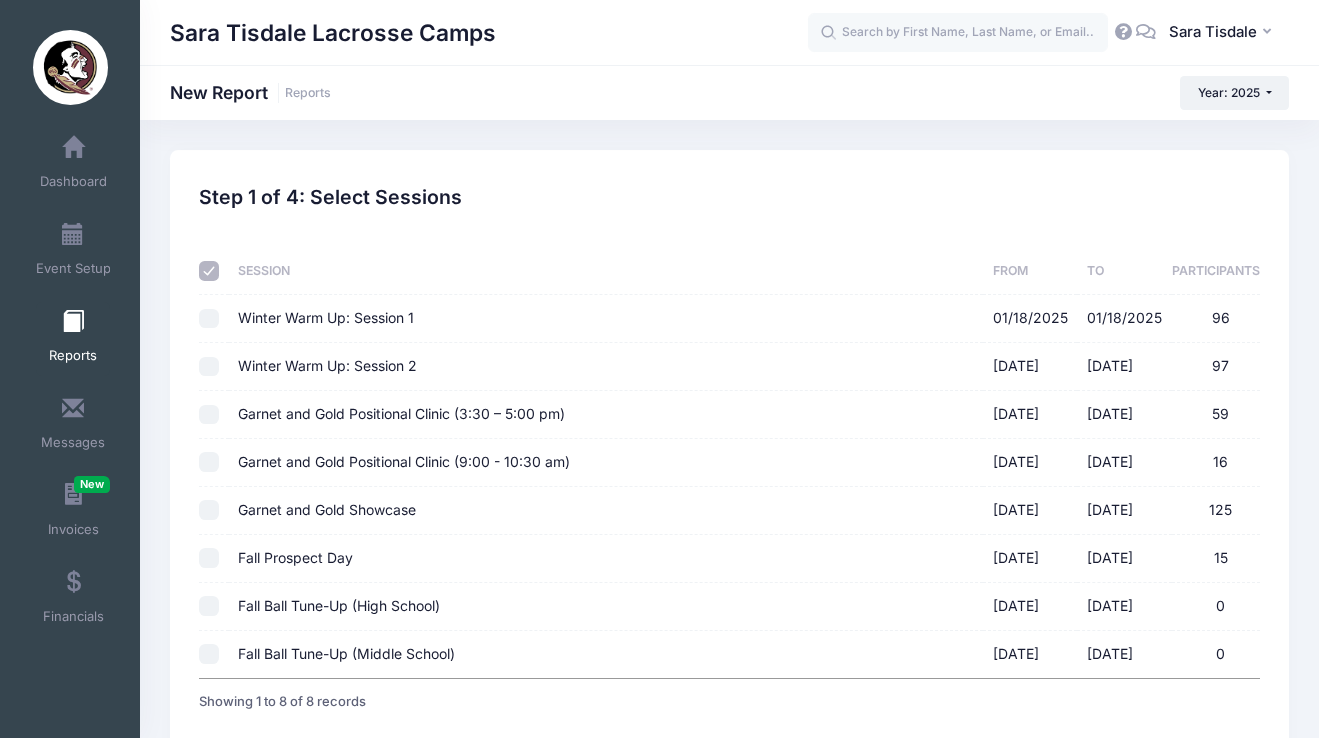 checkbox on "false" 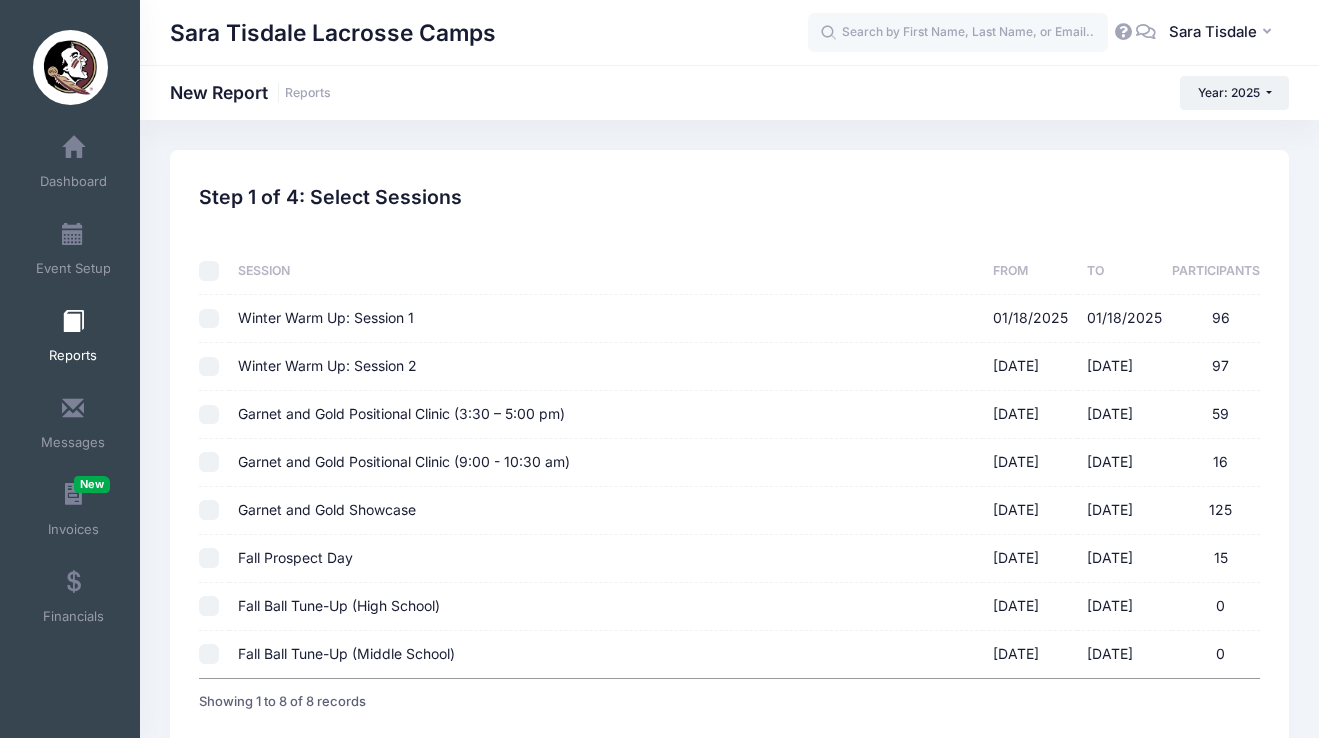 checkbox on "false" 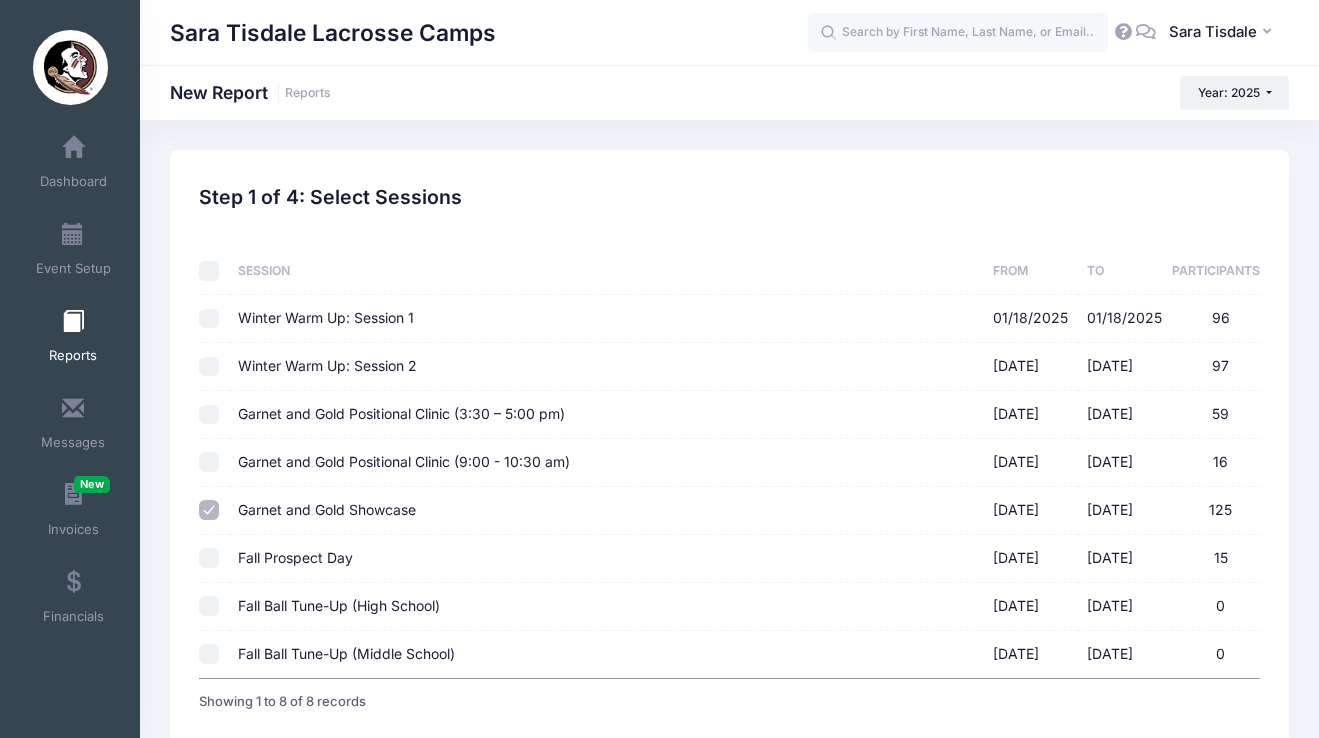 scroll, scrollTop: 141, scrollLeft: 0, axis: vertical 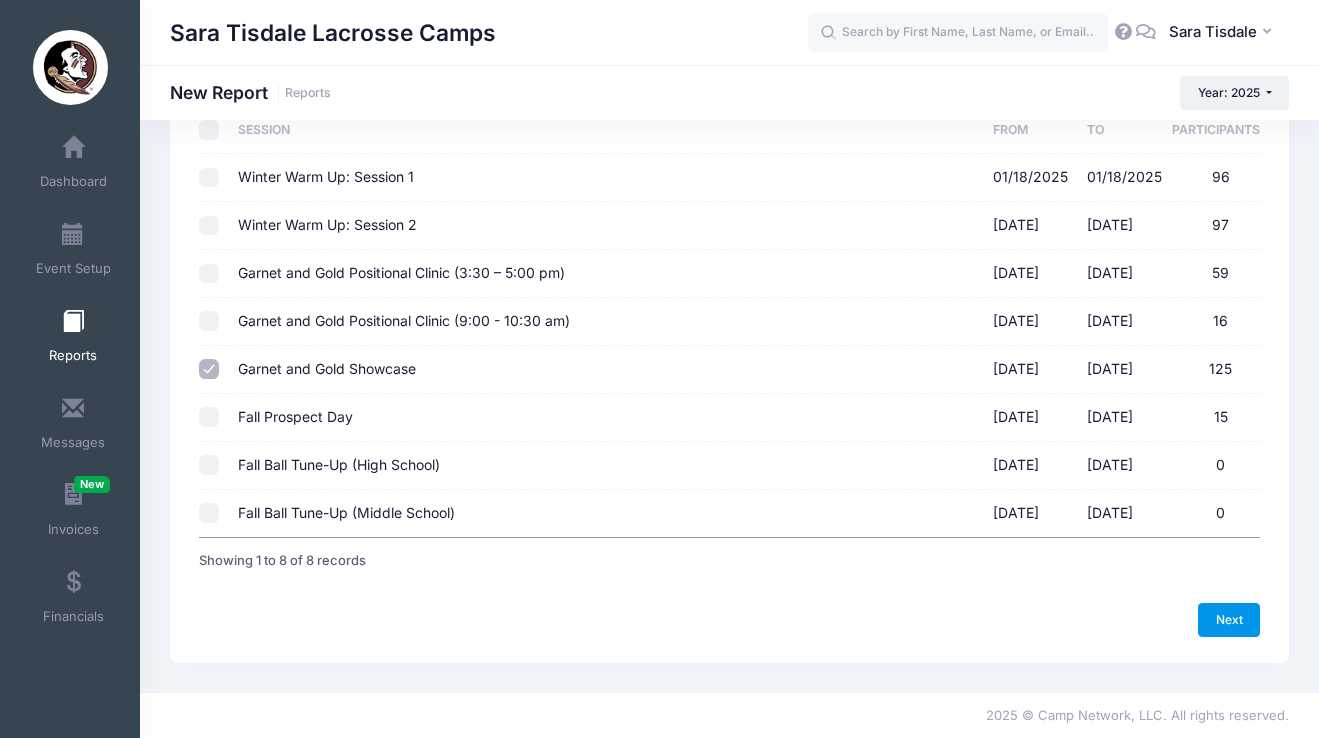 click on "Next" at bounding box center [1229, 620] 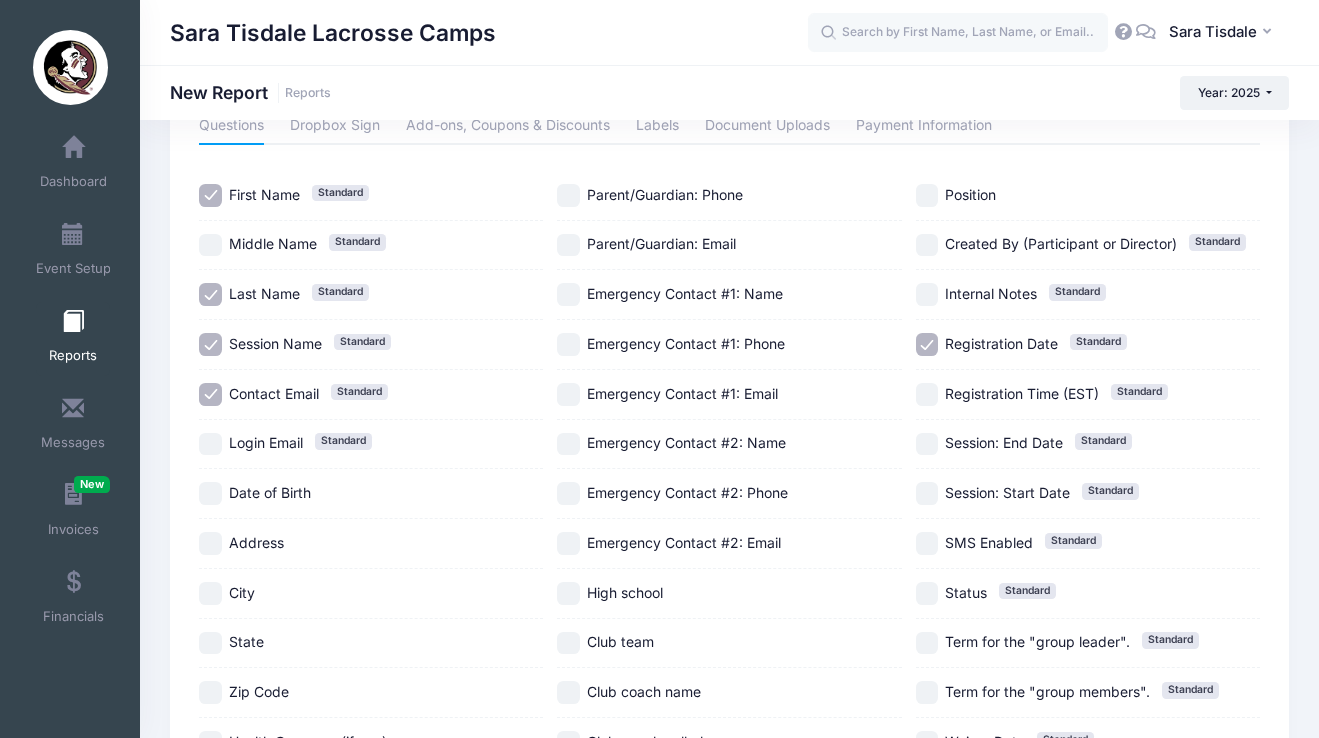 scroll, scrollTop: 109, scrollLeft: 0, axis: vertical 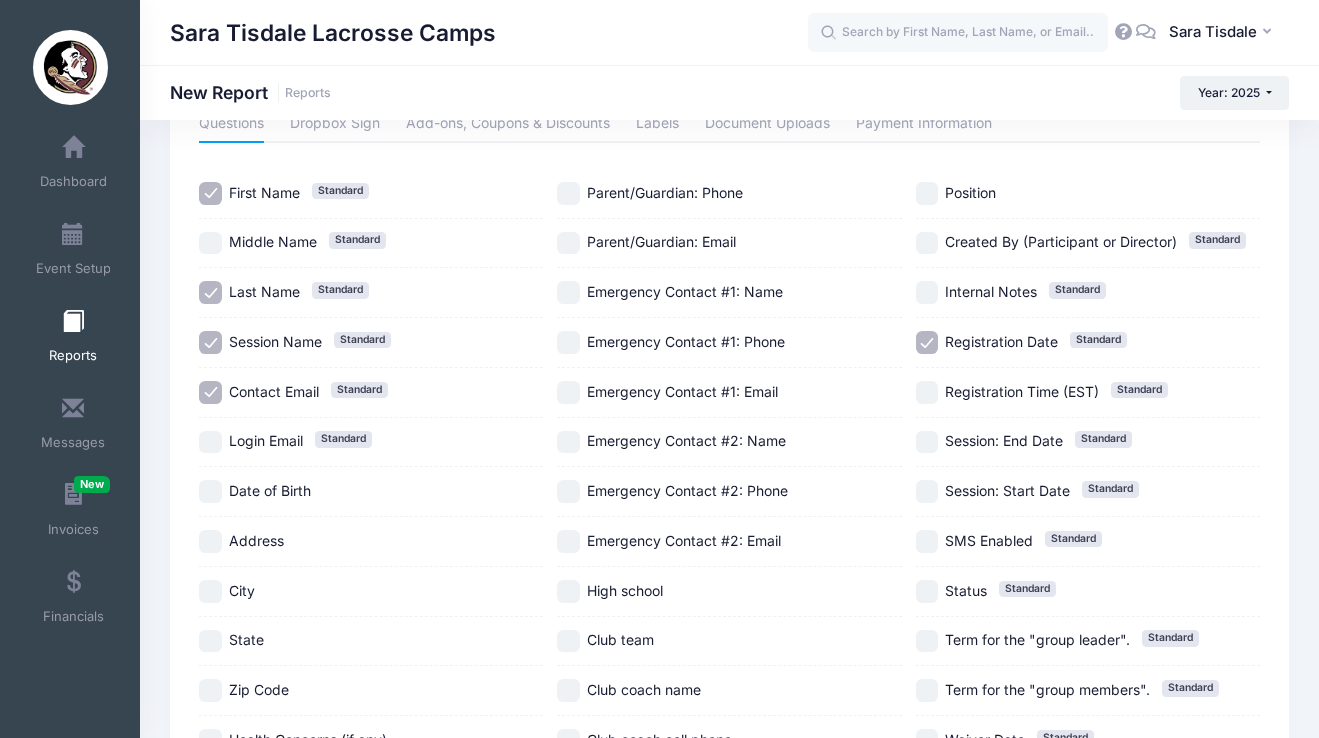 click on "Contact Email Standard" at bounding box center (210, 392) 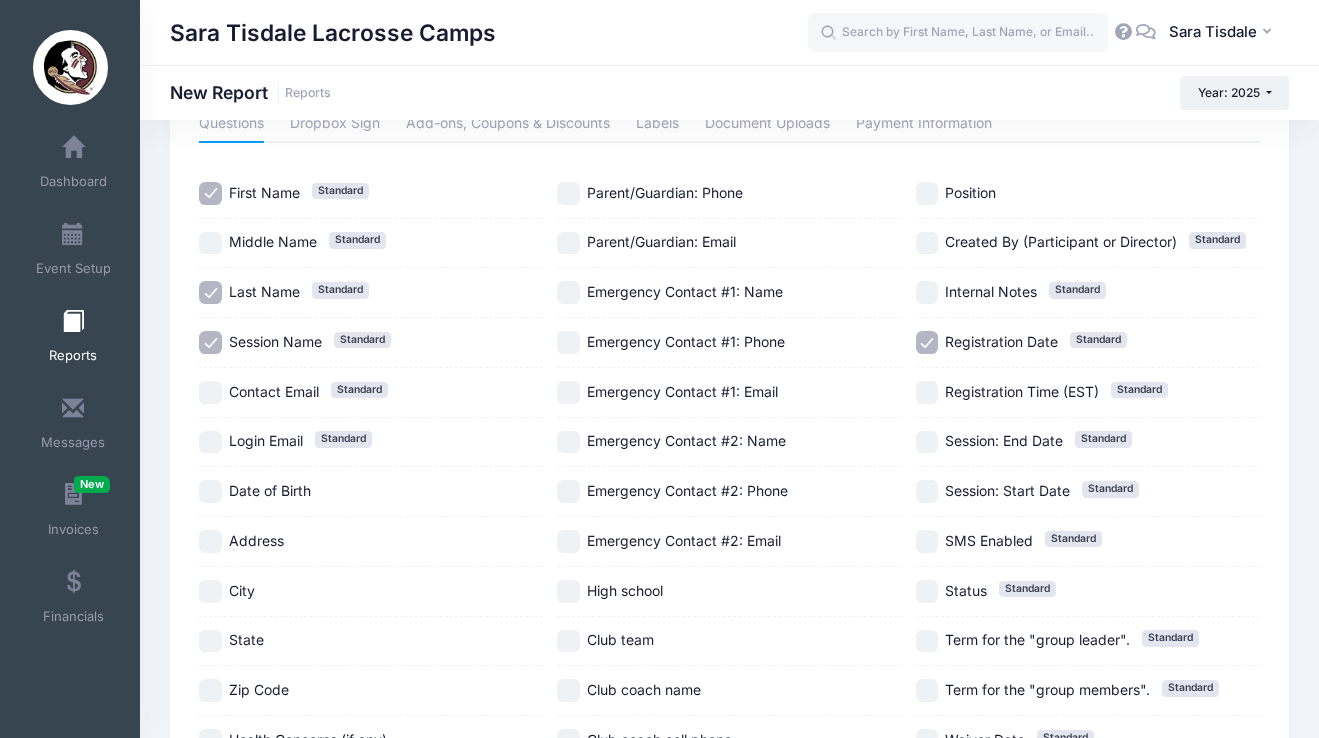 click on "Session Name Standard" at bounding box center [210, 342] 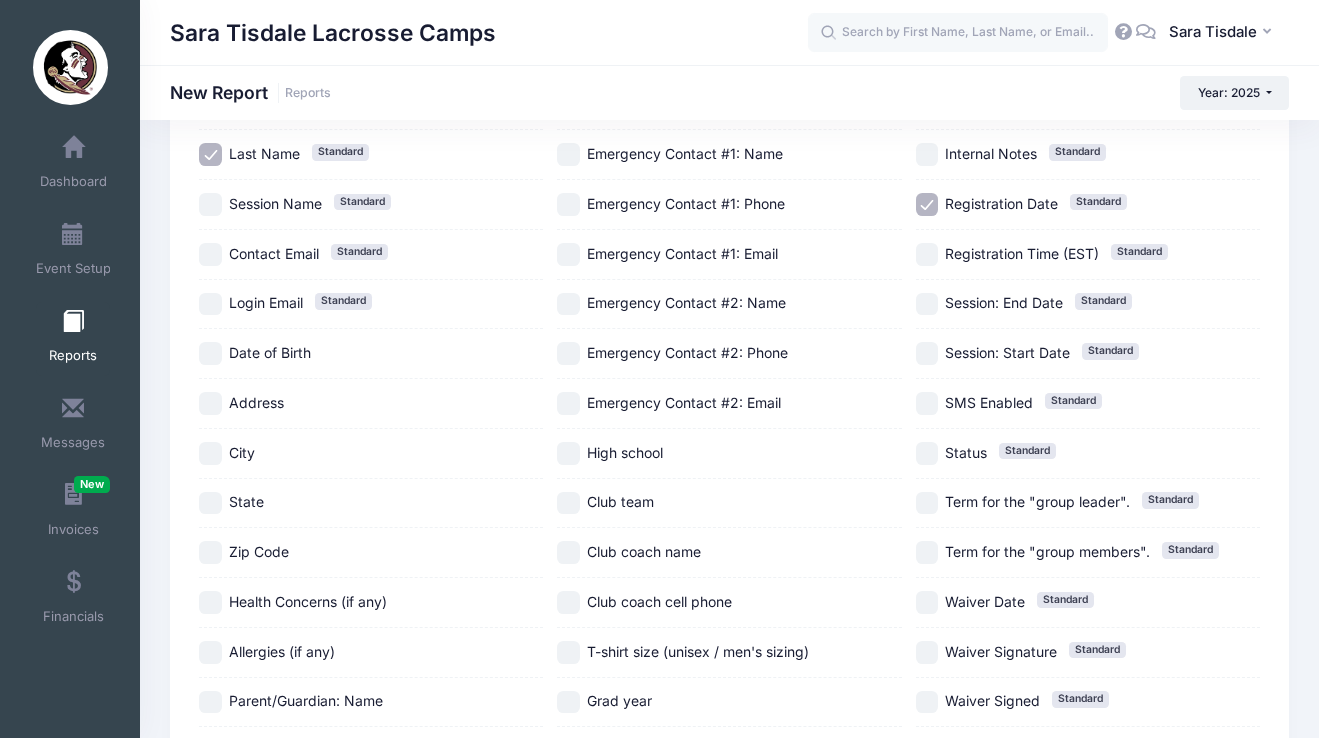 scroll, scrollTop: 391, scrollLeft: 0, axis: vertical 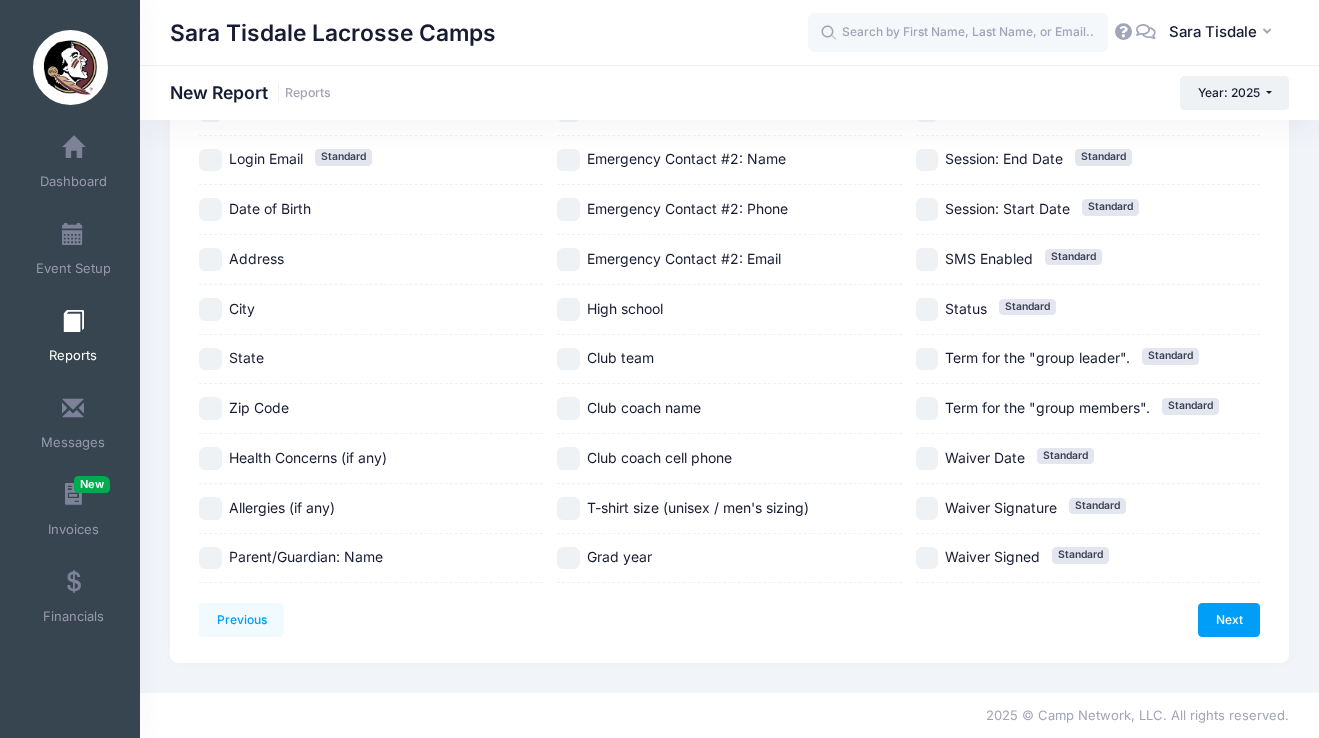 click on "Grad year" at bounding box center (729, 558) 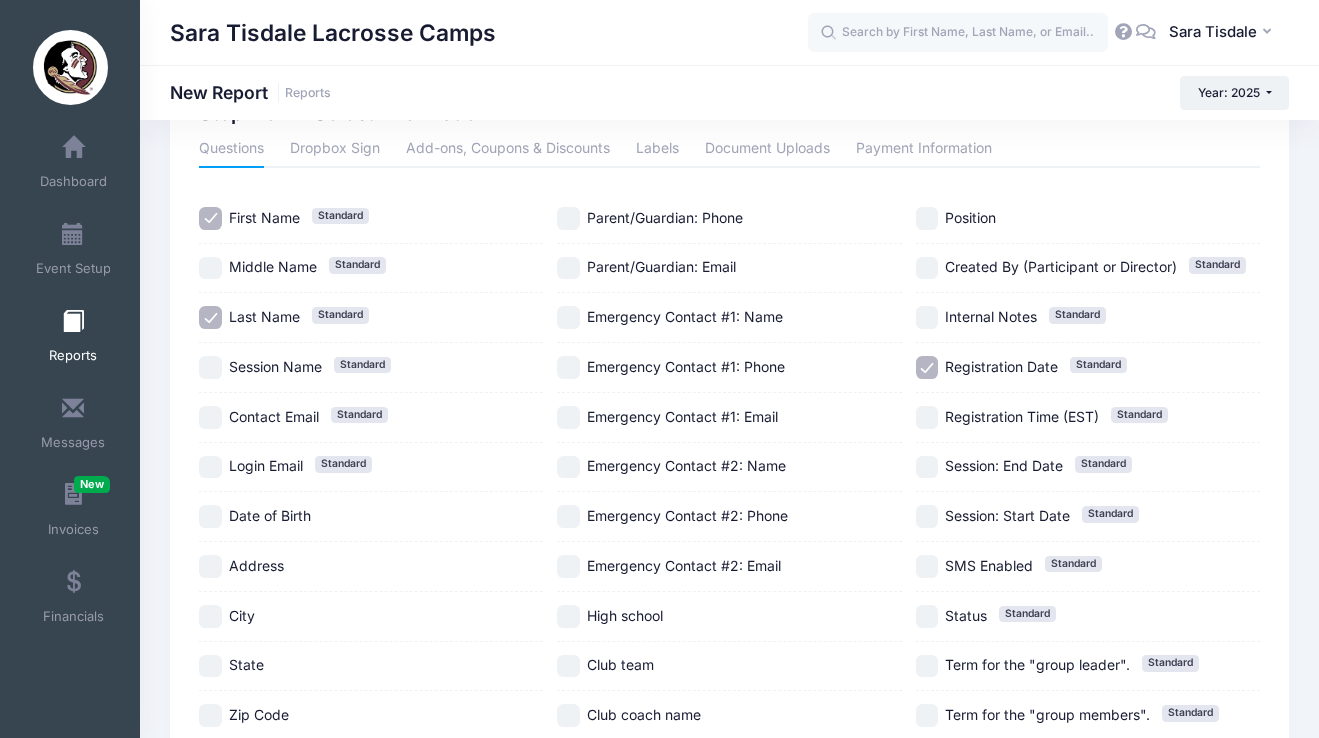 scroll, scrollTop: 59, scrollLeft: 0, axis: vertical 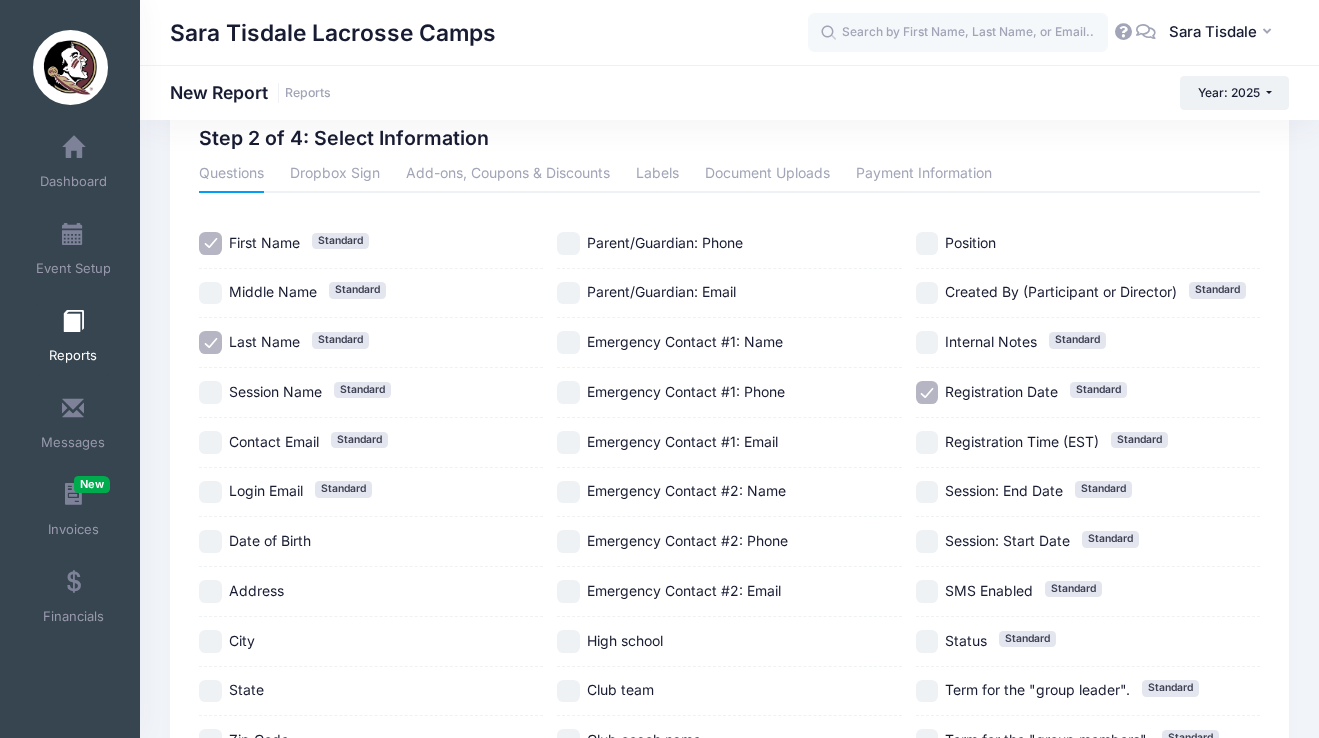 click on "Position" at bounding box center (927, 243) 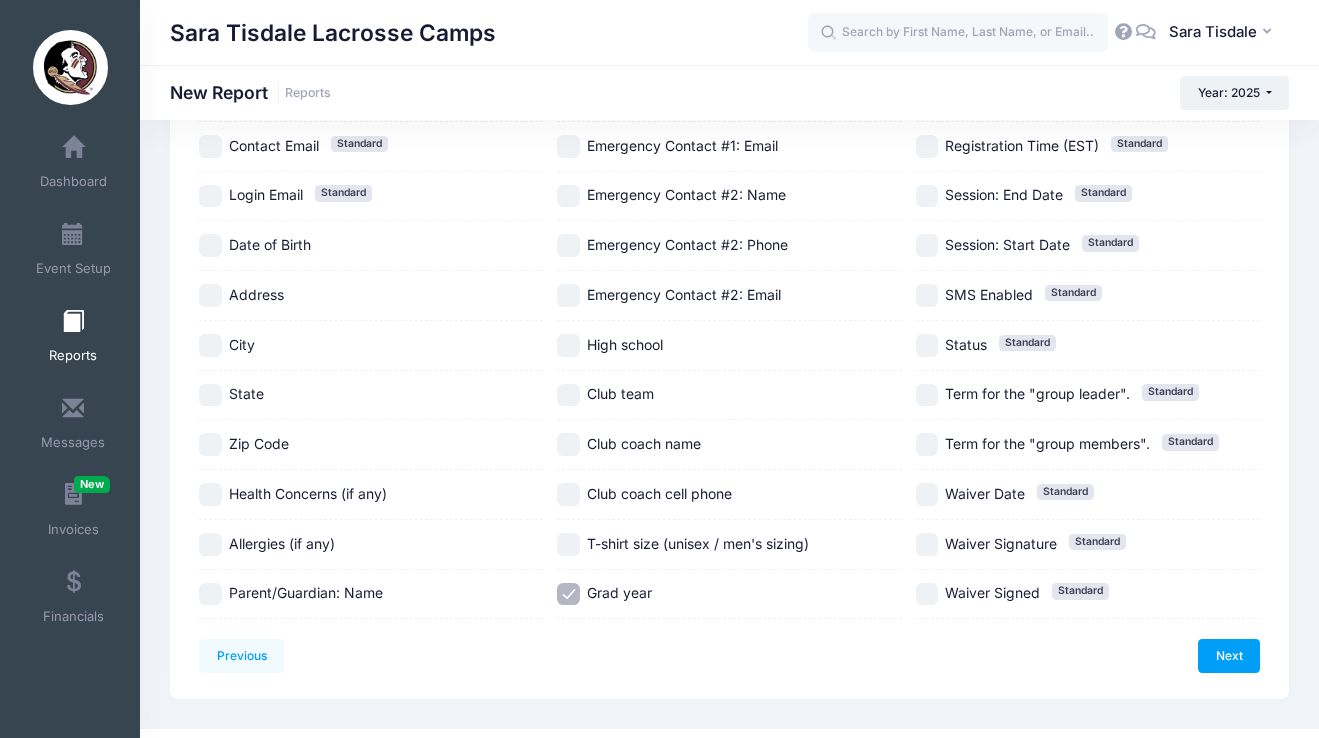 scroll, scrollTop: 391, scrollLeft: 0, axis: vertical 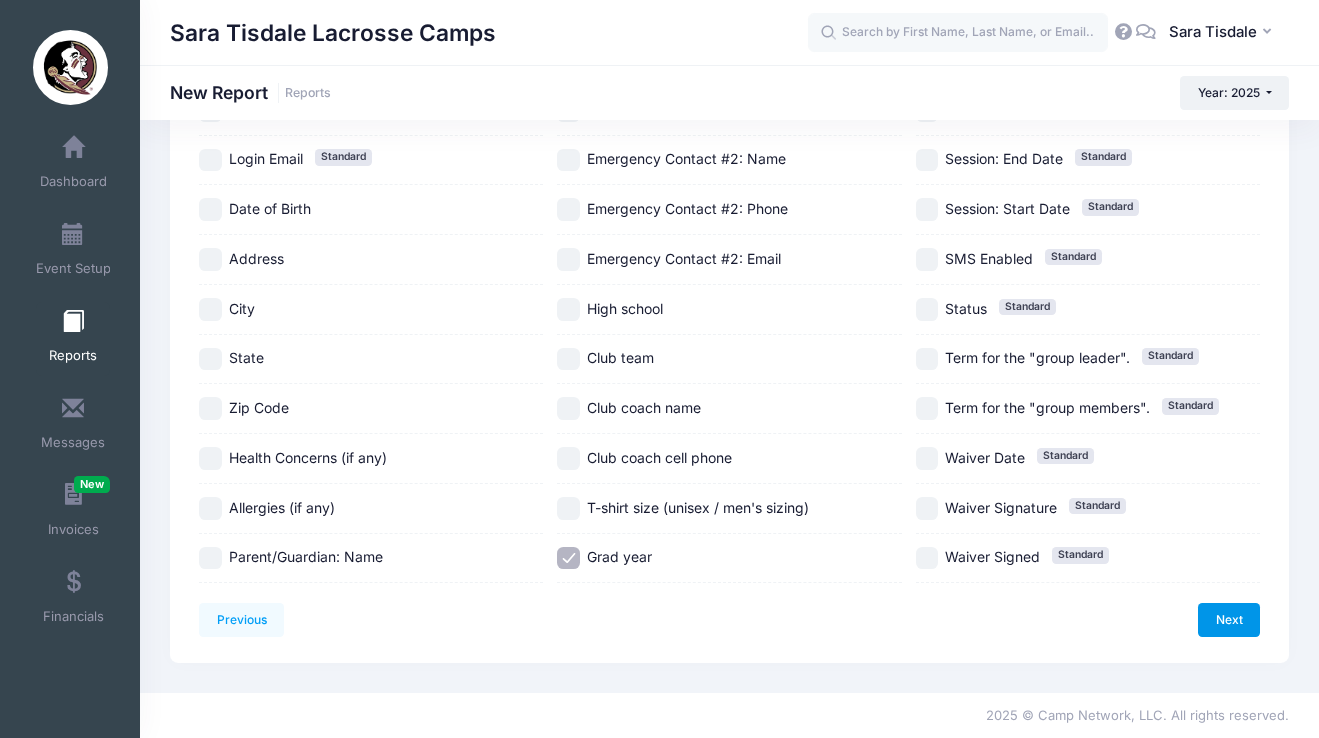 click on "Next" at bounding box center (1229, 620) 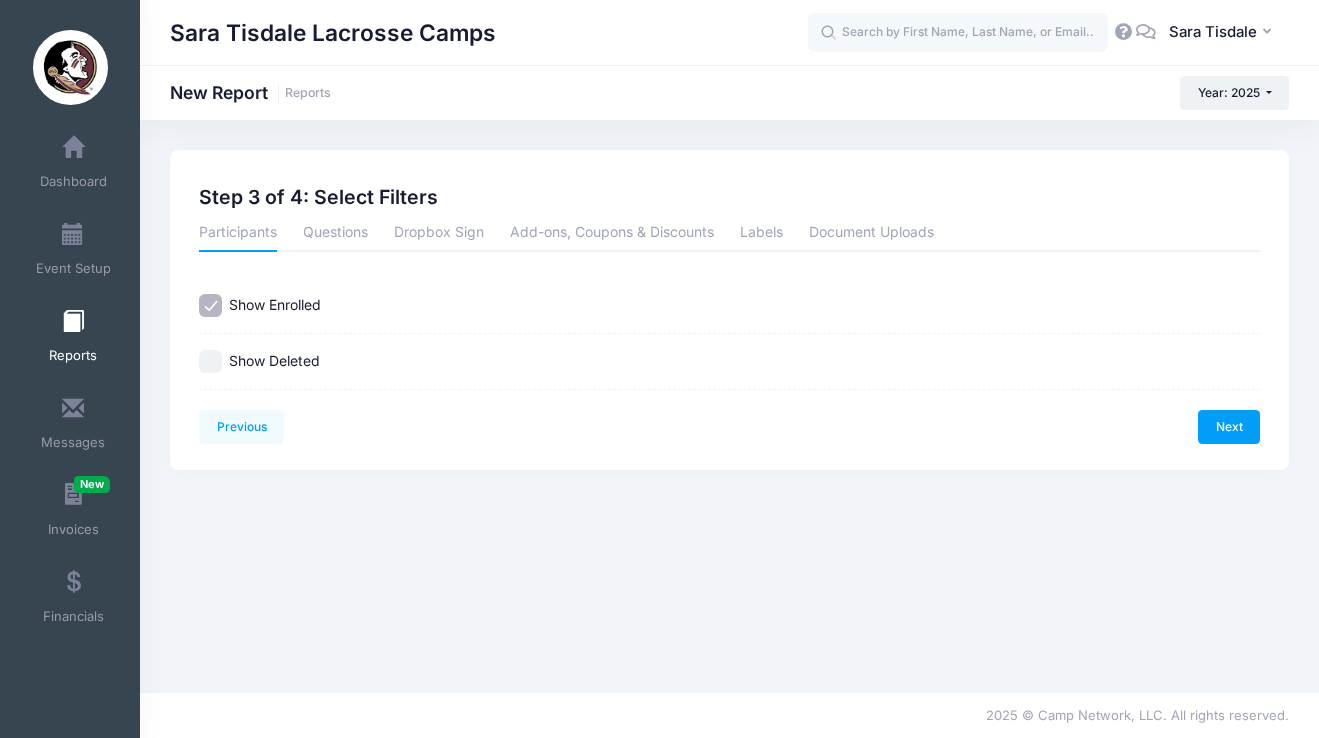scroll, scrollTop: 0, scrollLeft: 0, axis: both 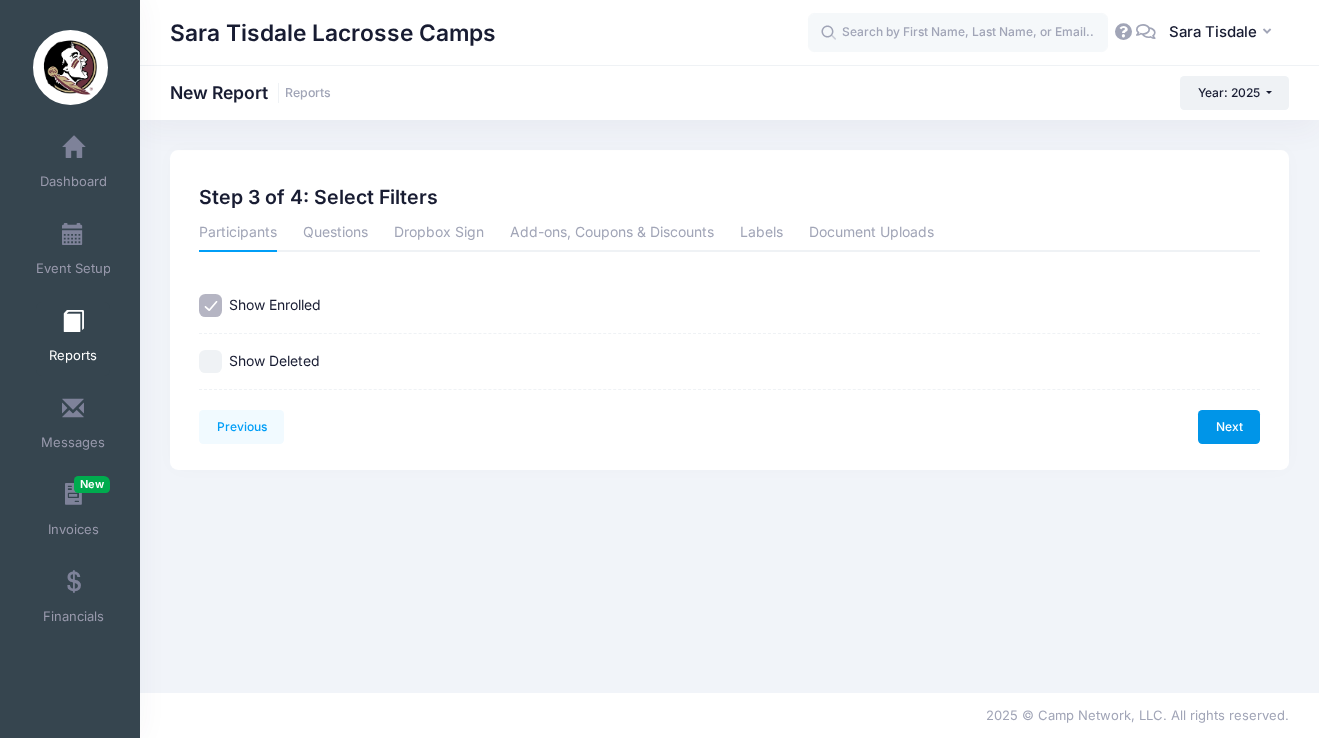 click on "Next" at bounding box center (1229, 427) 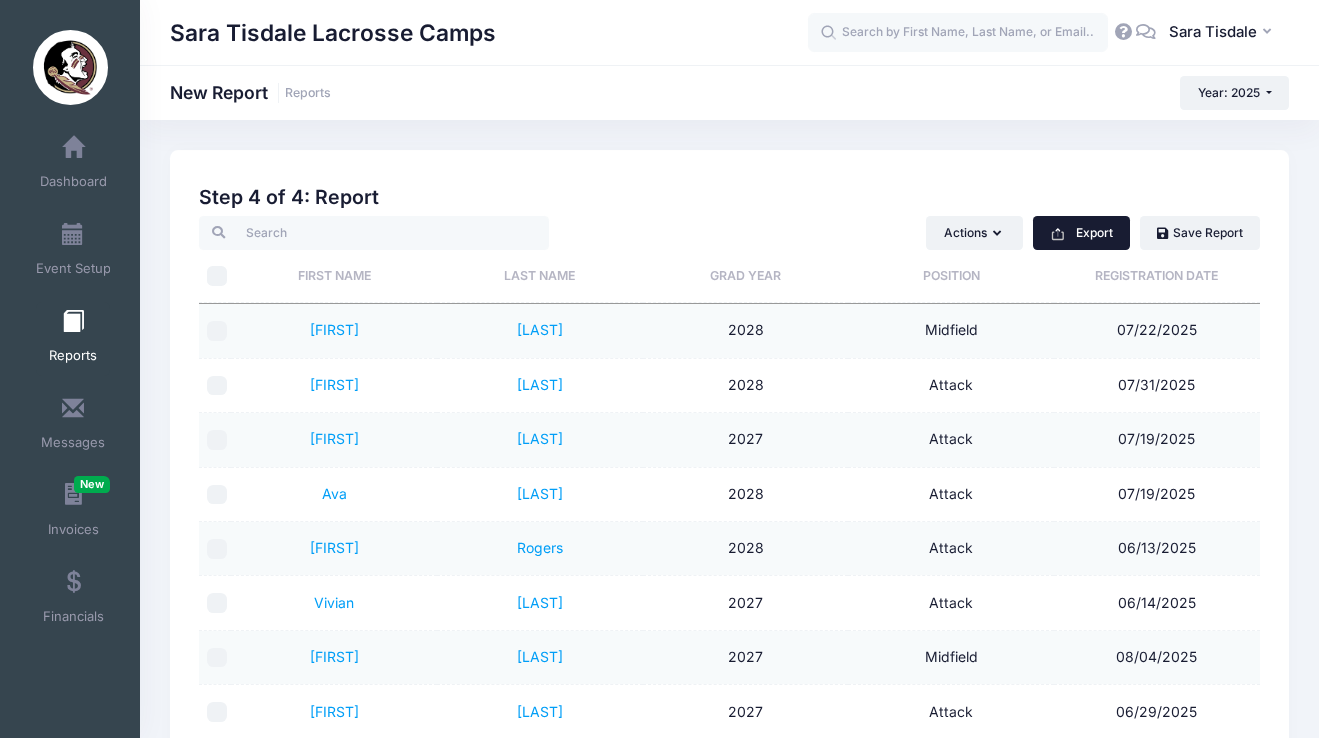 click on "Export" at bounding box center (1081, 233) 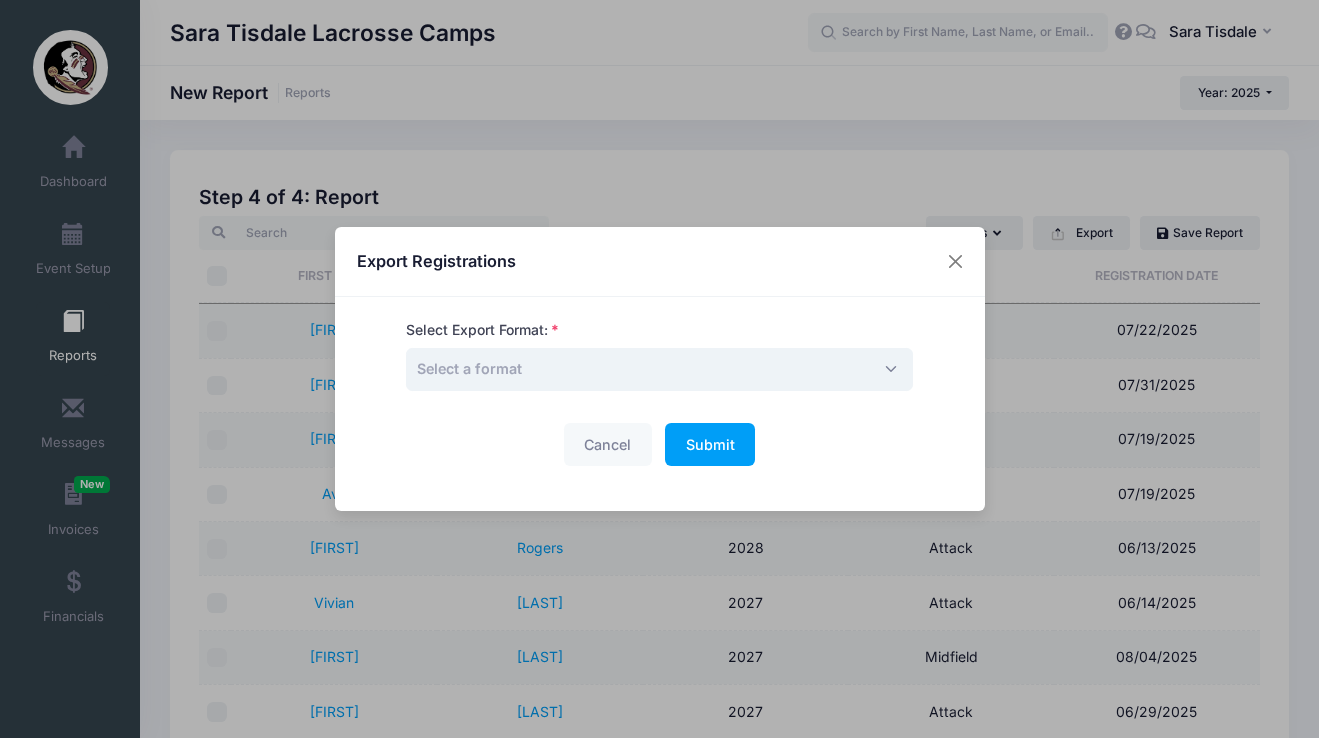 click on "Select a format" at bounding box center (659, 369) 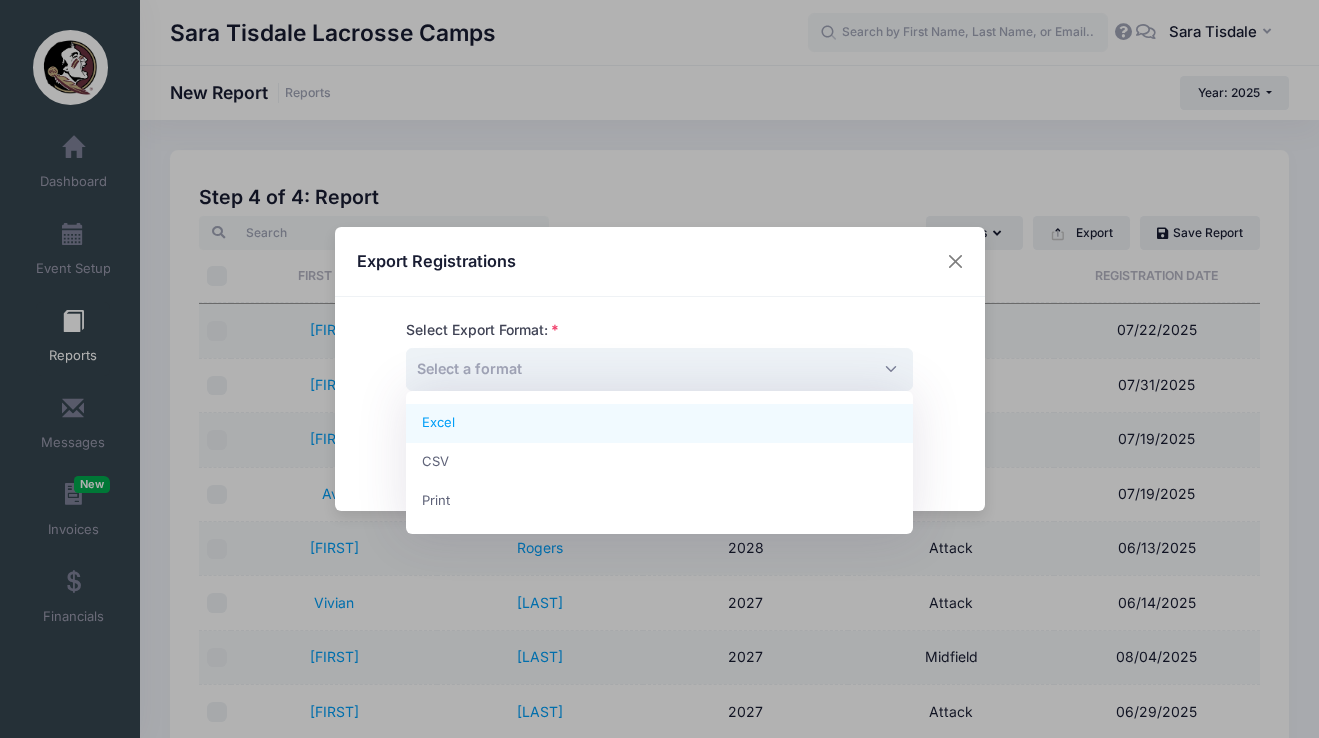 select on "excel" 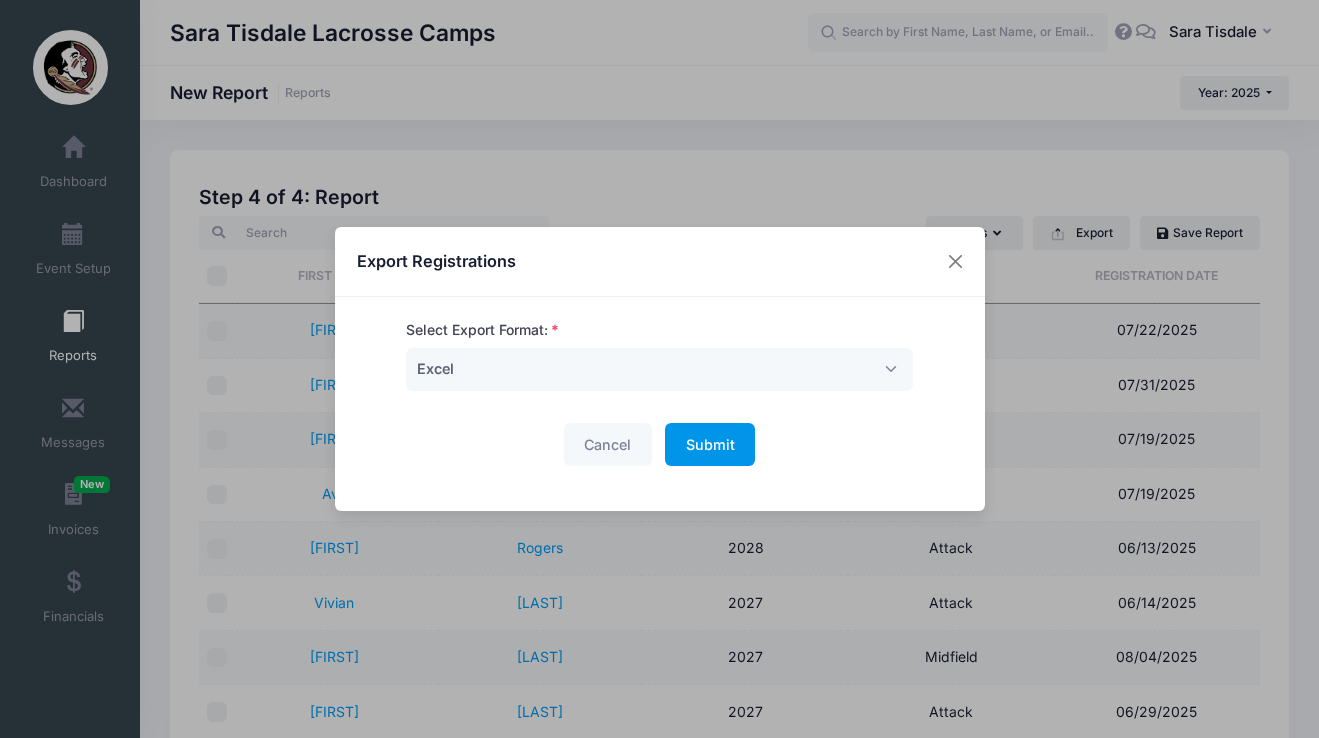 click on "Submit" at bounding box center [710, 444] 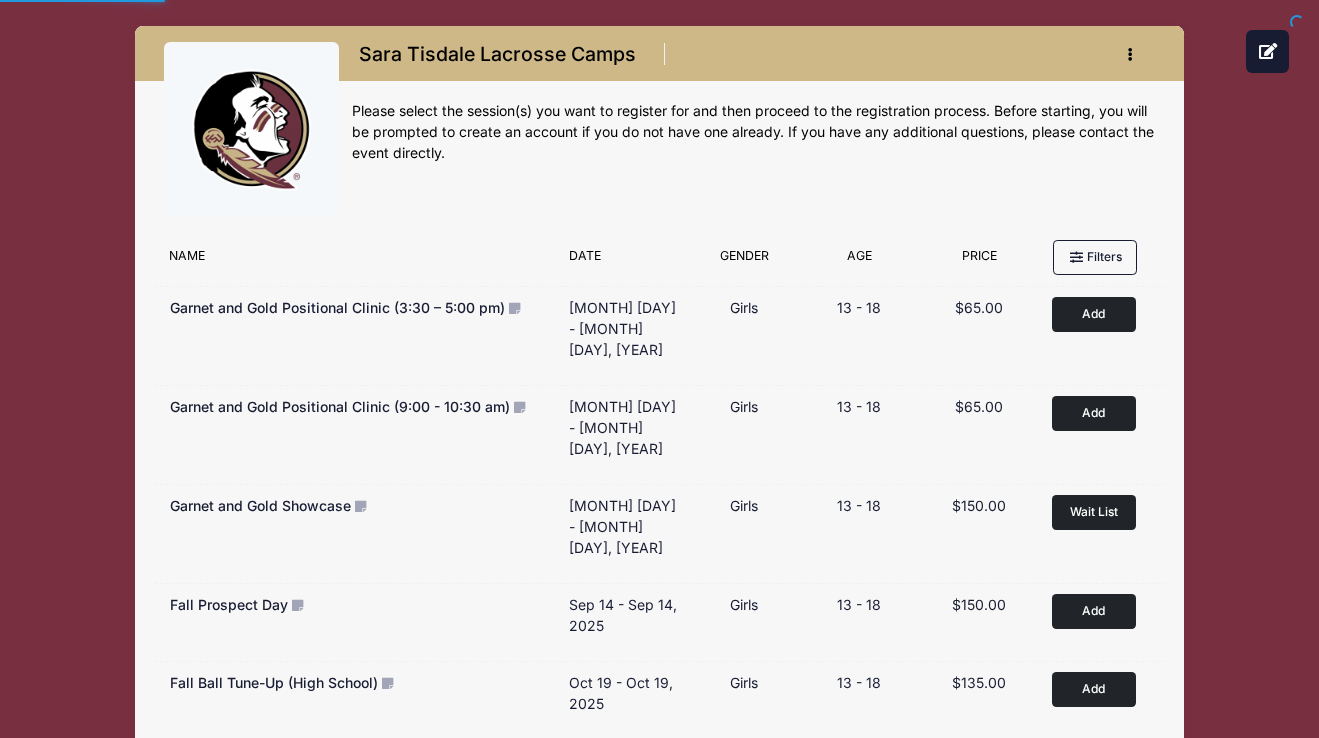 scroll, scrollTop: 0, scrollLeft: 0, axis: both 